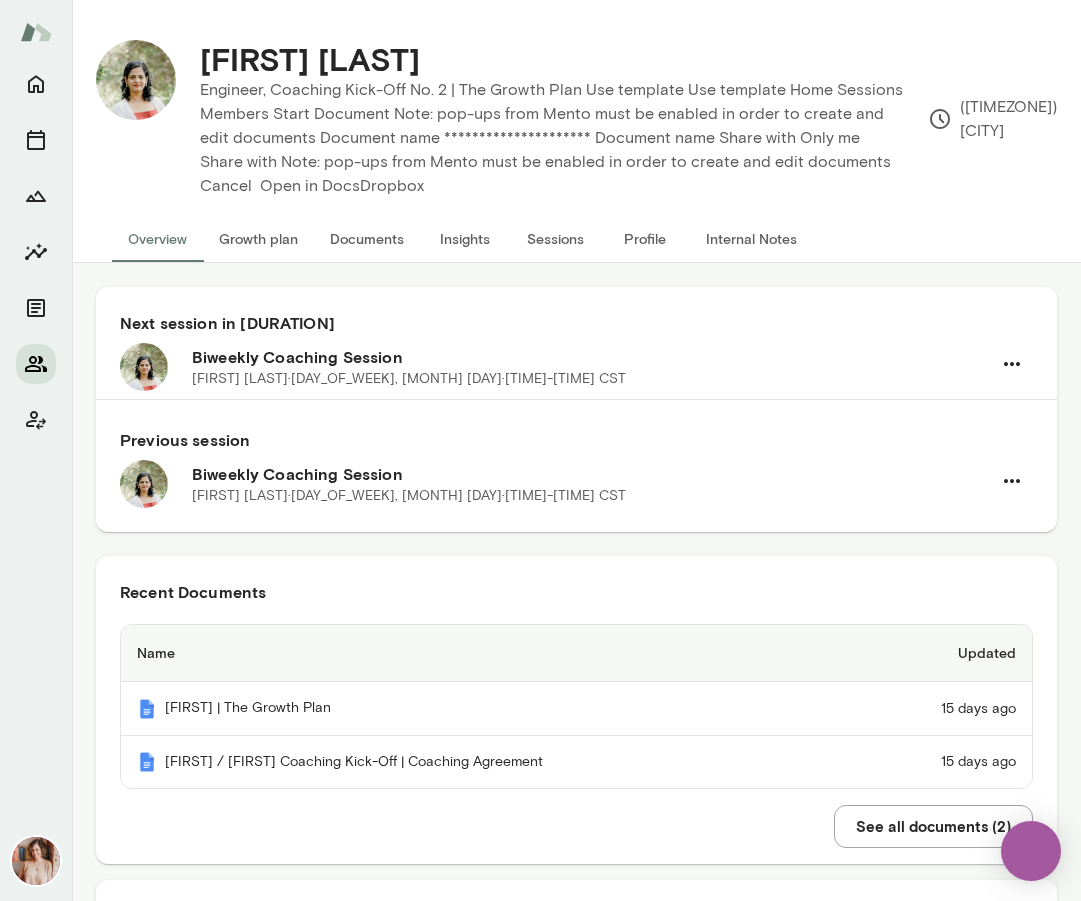 scroll, scrollTop: 0, scrollLeft: 0, axis: both 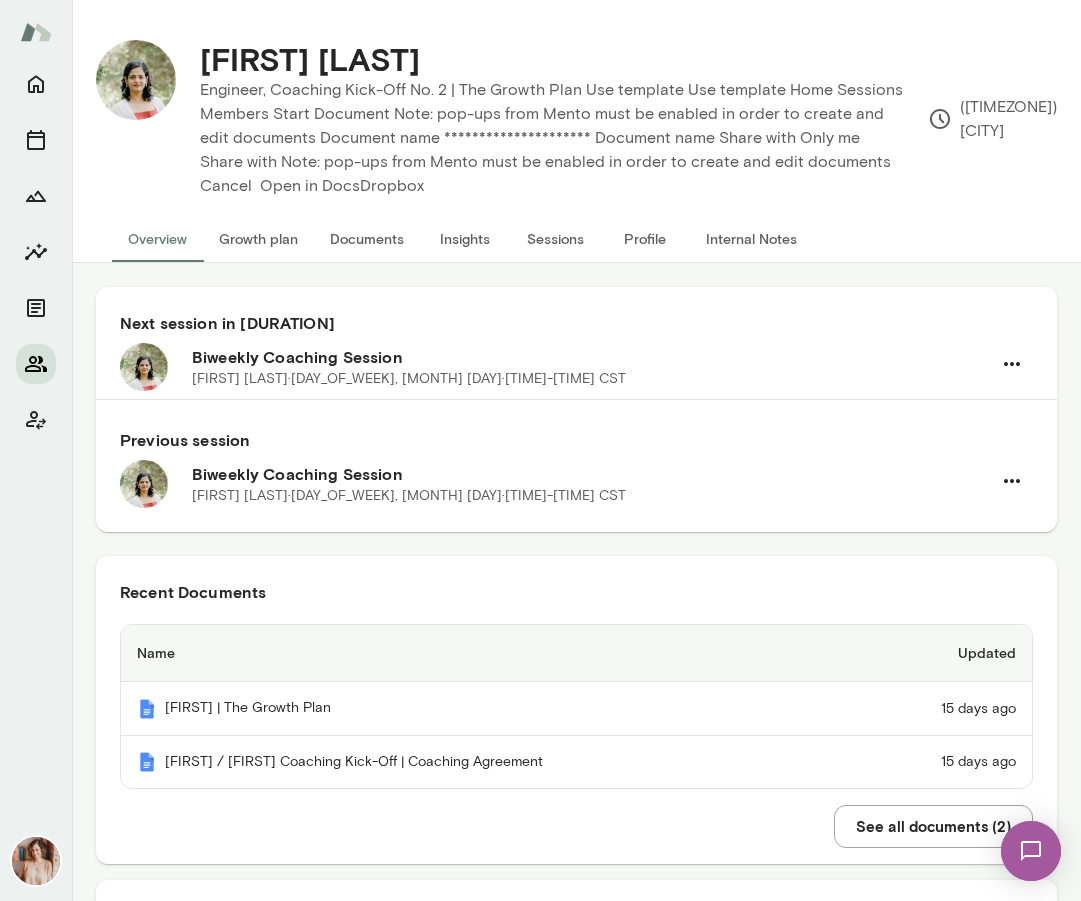 click 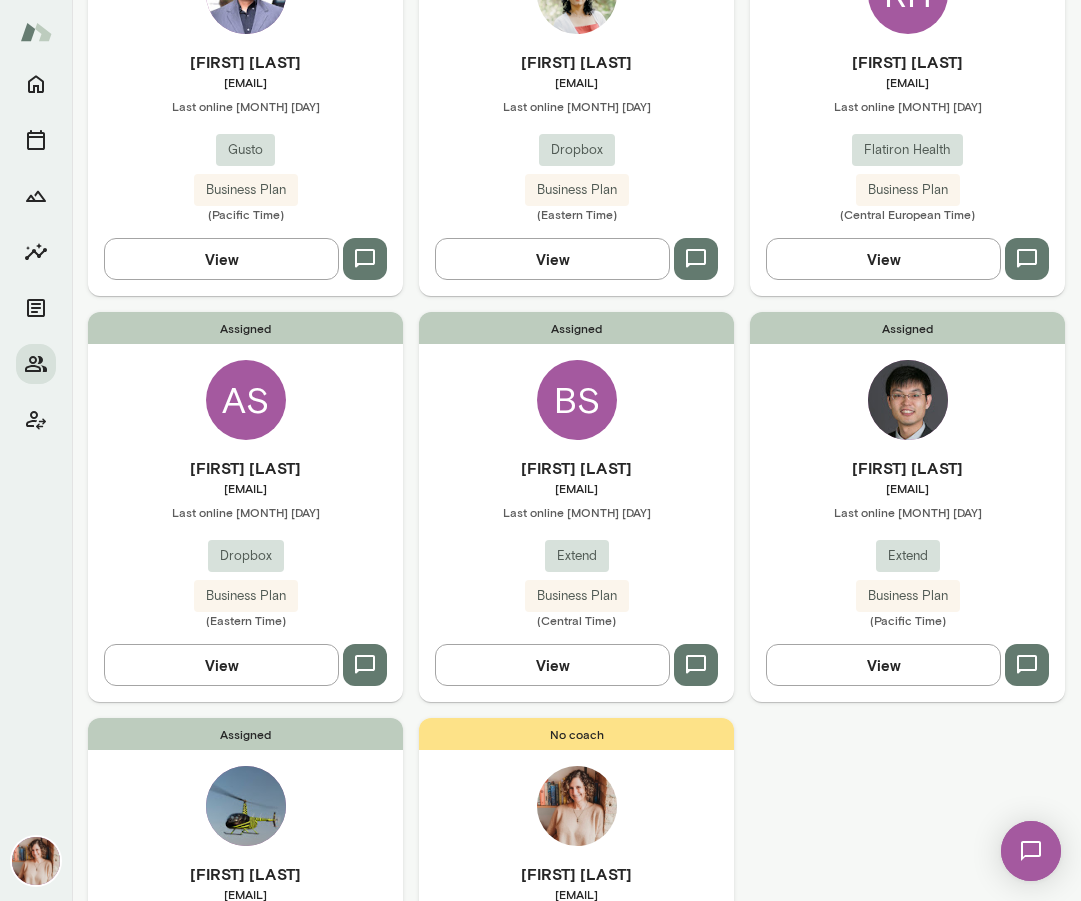 scroll, scrollTop: 710, scrollLeft: 0, axis: vertical 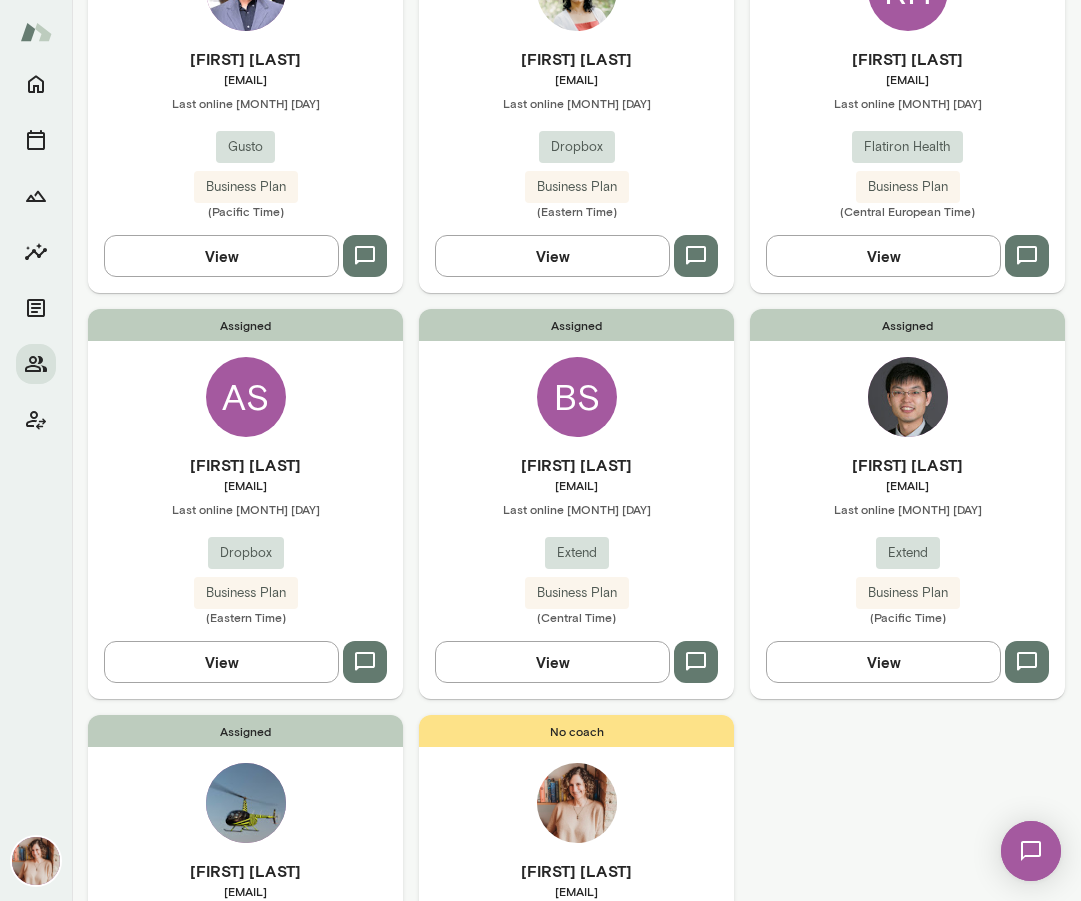 click on "Assigned BS [FIRST] [LAST] [EMAIL] Last online [DATE] [COMPANY] Plan ([TIMEZONE]) View" at bounding box center [576, 504] 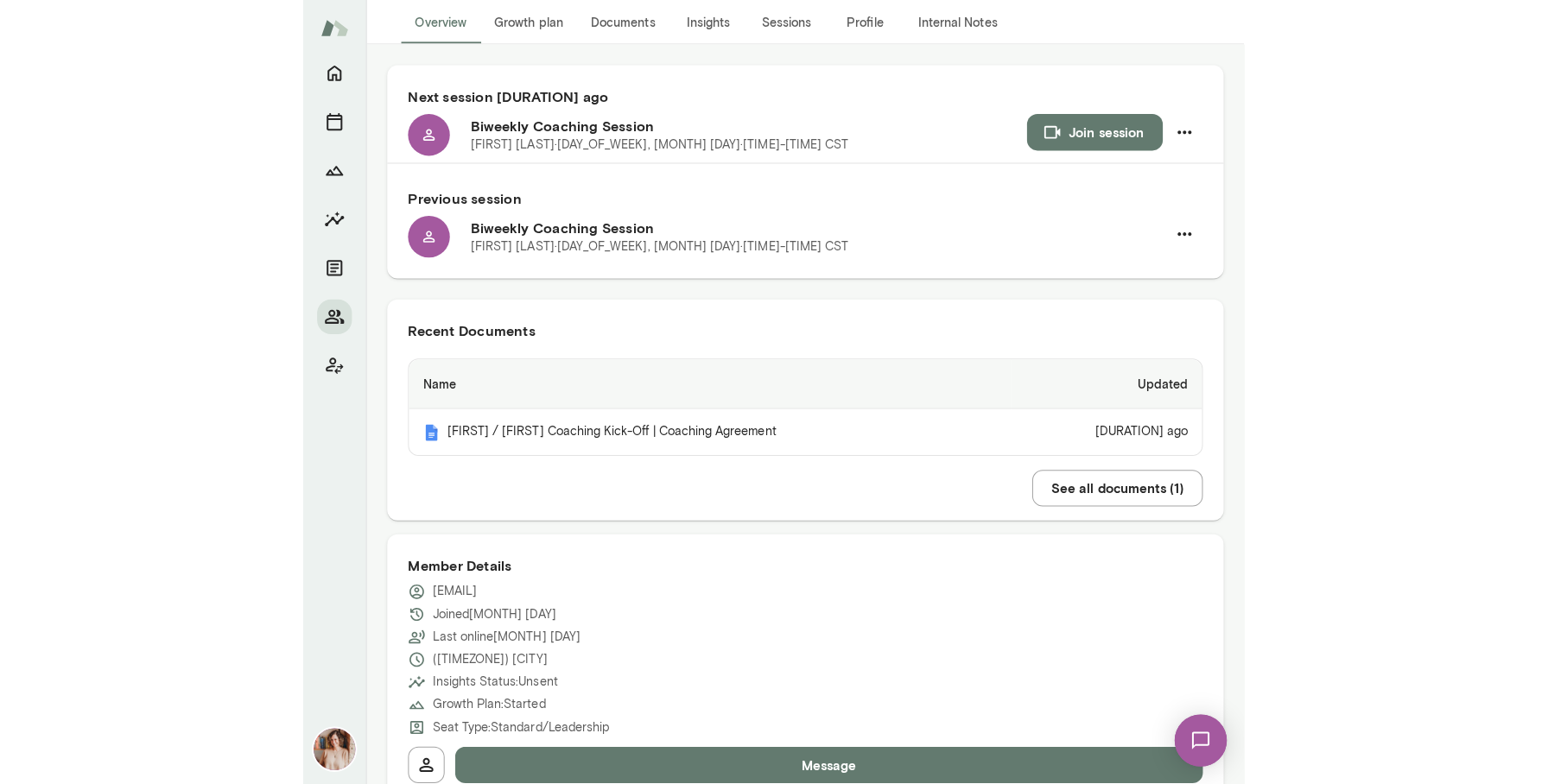 scroll, scrollTop: 117, scrollLeft: 0, axis: vertical 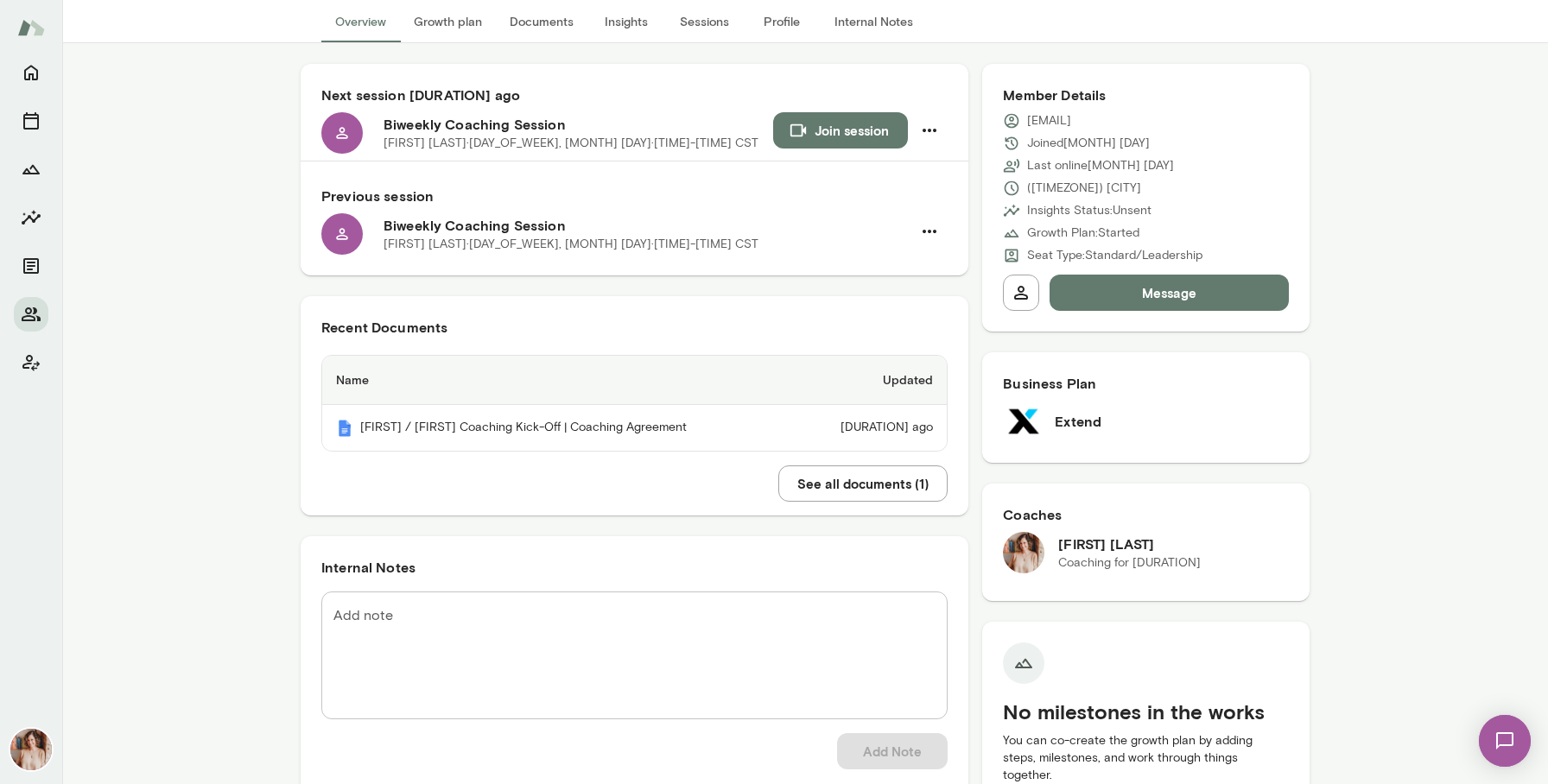 click on "See all documents ( 1 )" at bounding box center [863, 484] 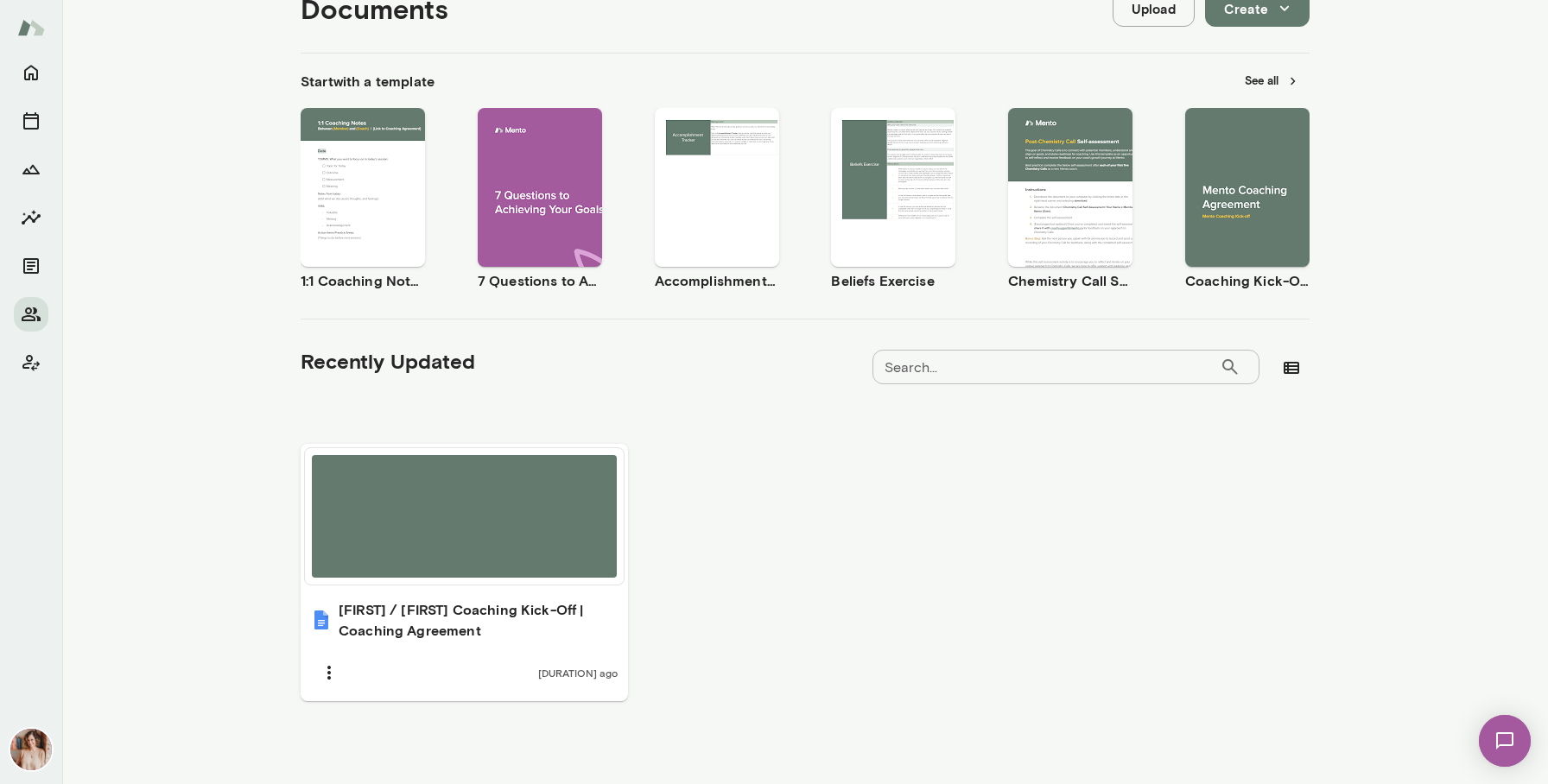 scroll, scrollTop: 0, scrollLeft: 0, axis: both 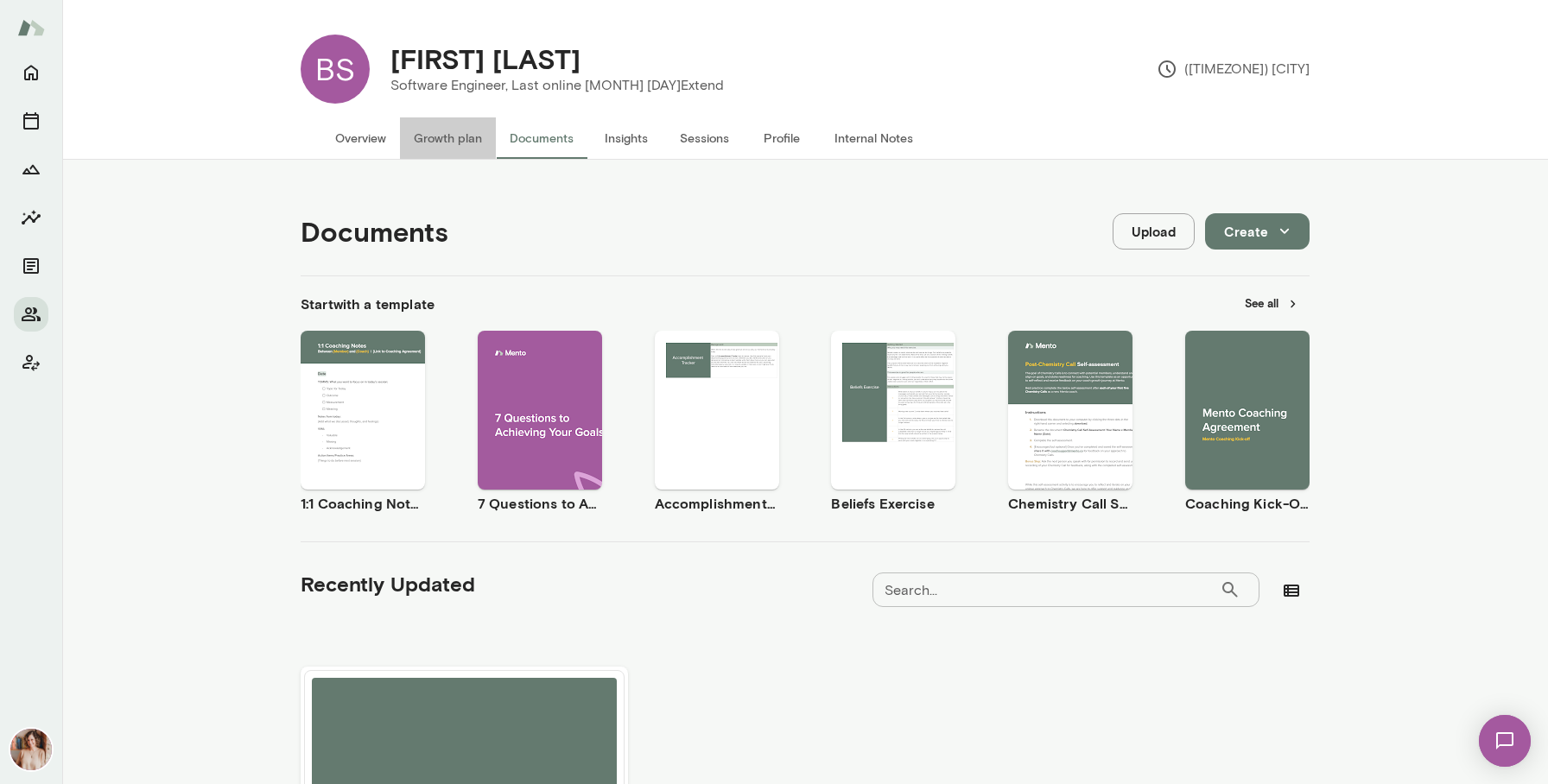 click on "Growth plan" at bounding box center [447, 138] 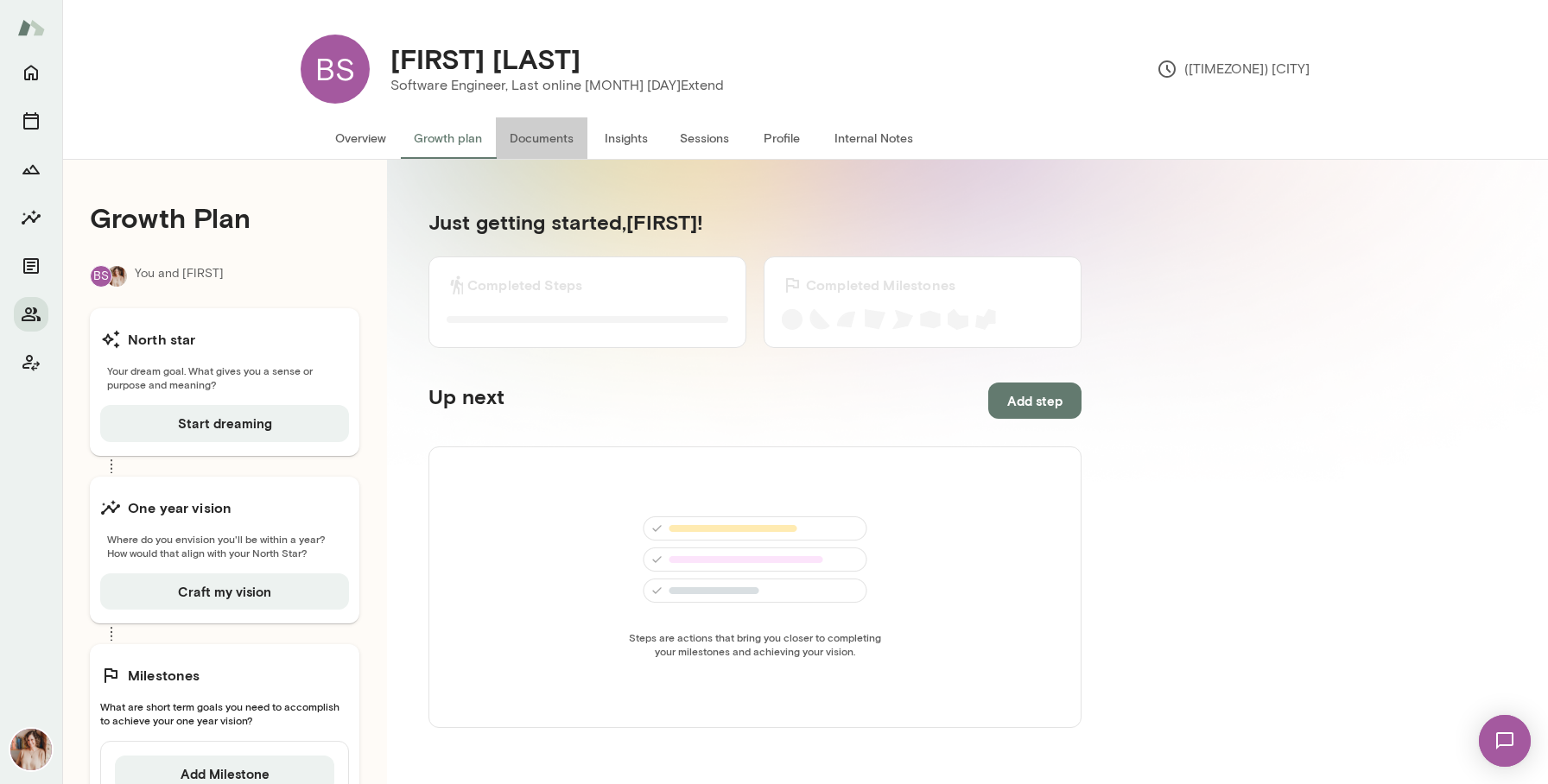 click on "Documents" at bounding box center [542, 138] 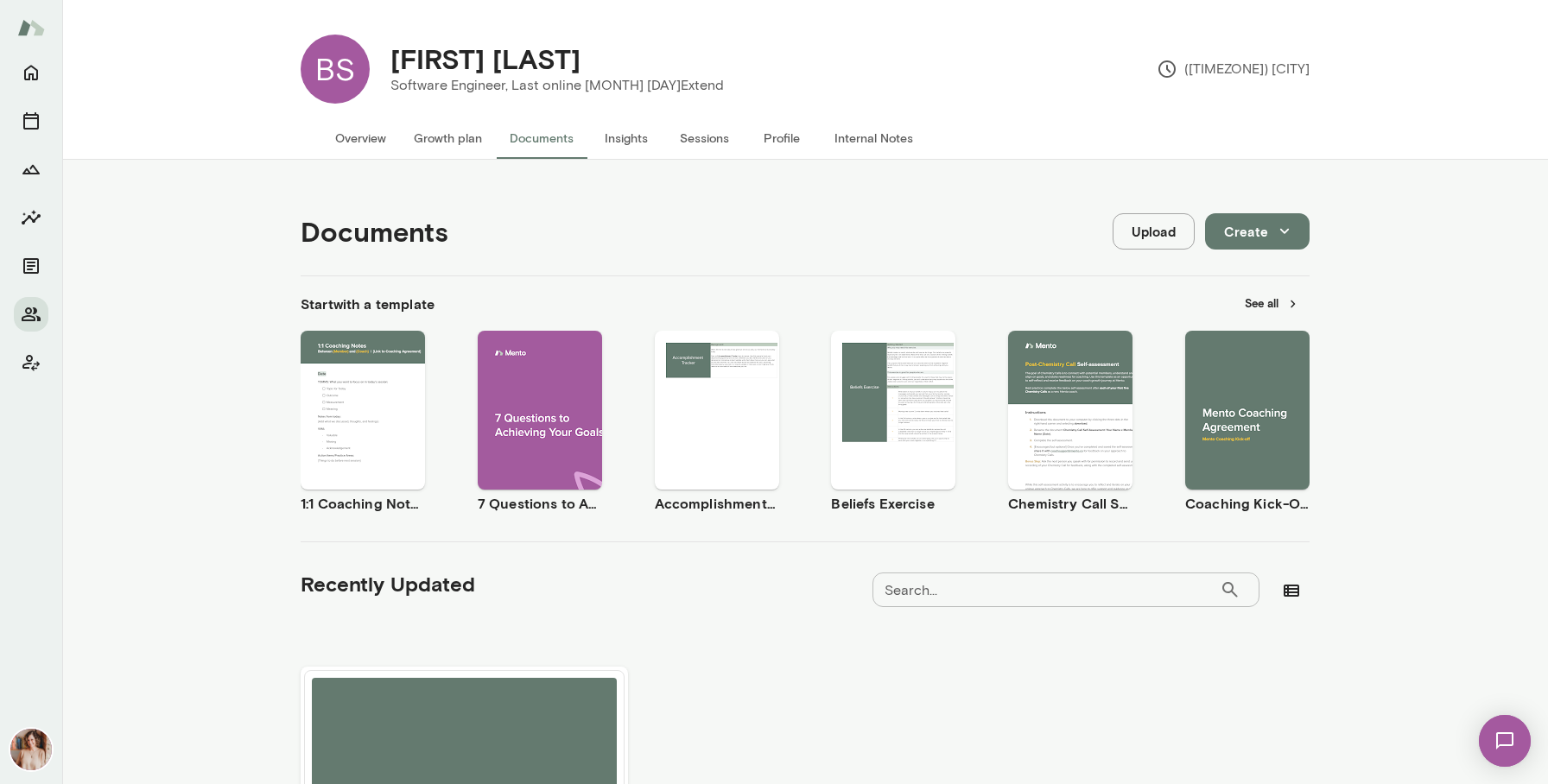 click on "Growth plan" at bounding box center (447, 138) 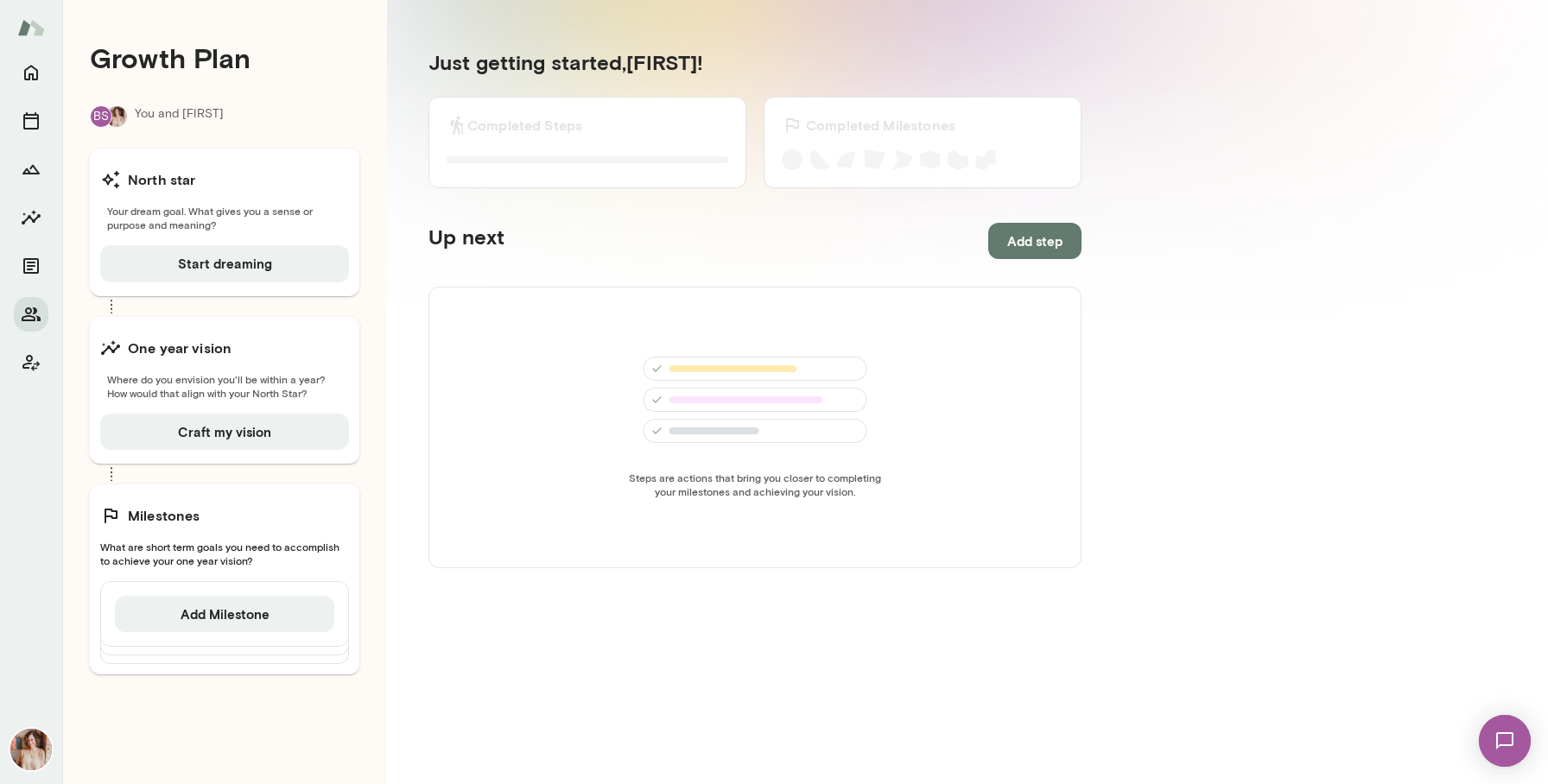 scroll, scrollTop: 0, scrollLeft: 0, axis: both 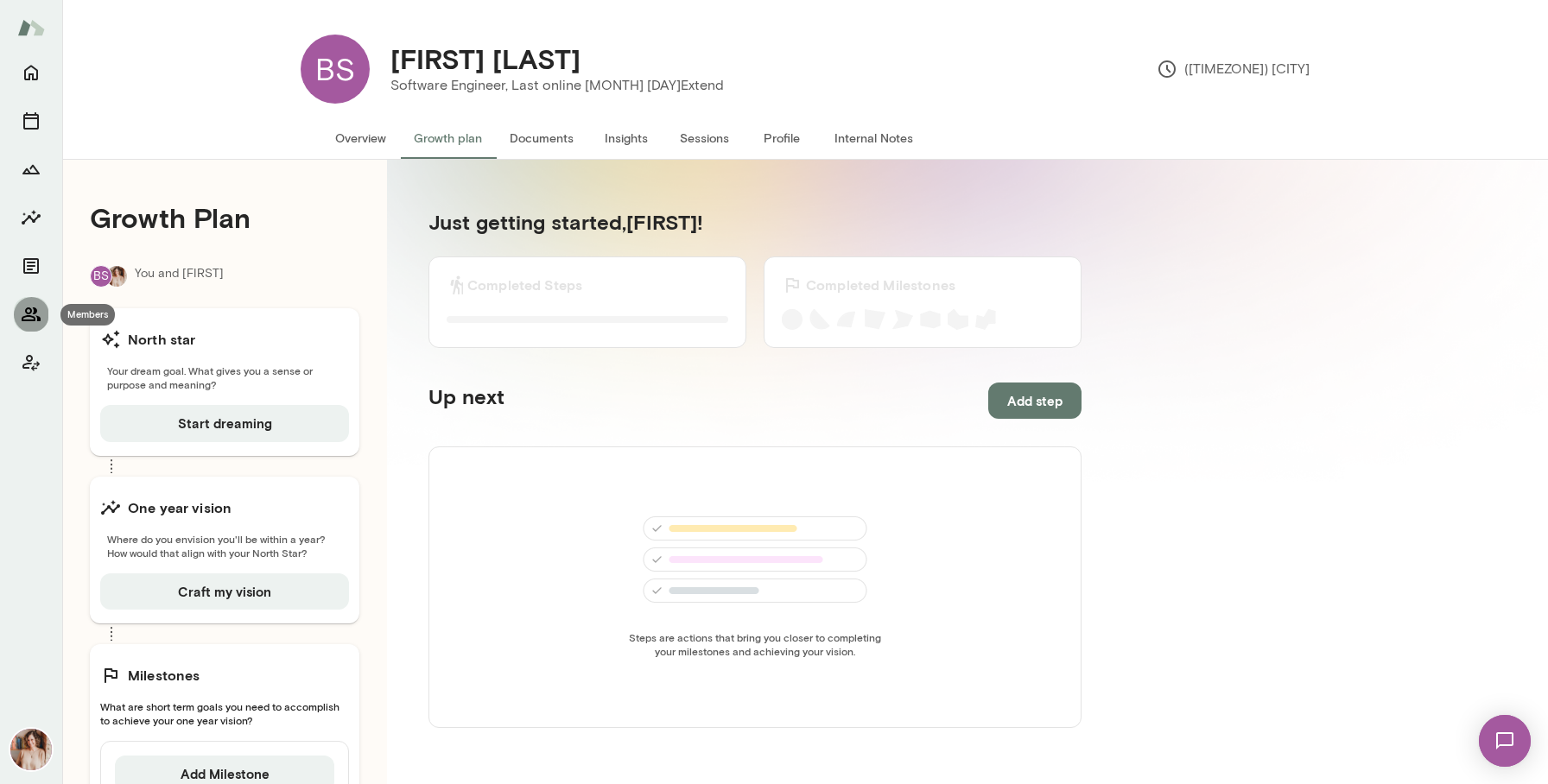 click 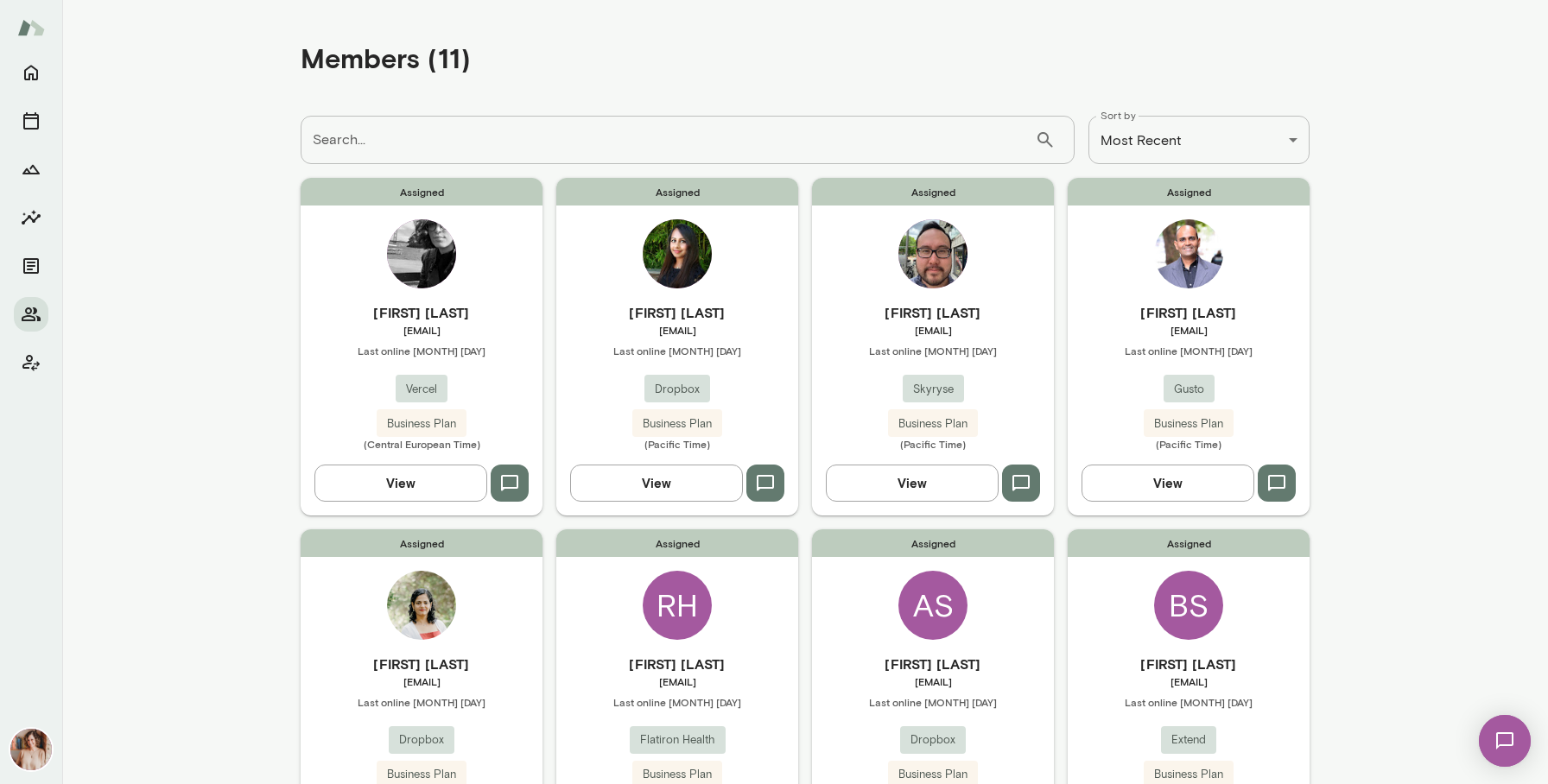 click on "Search..." at bounding box center (668, 140) 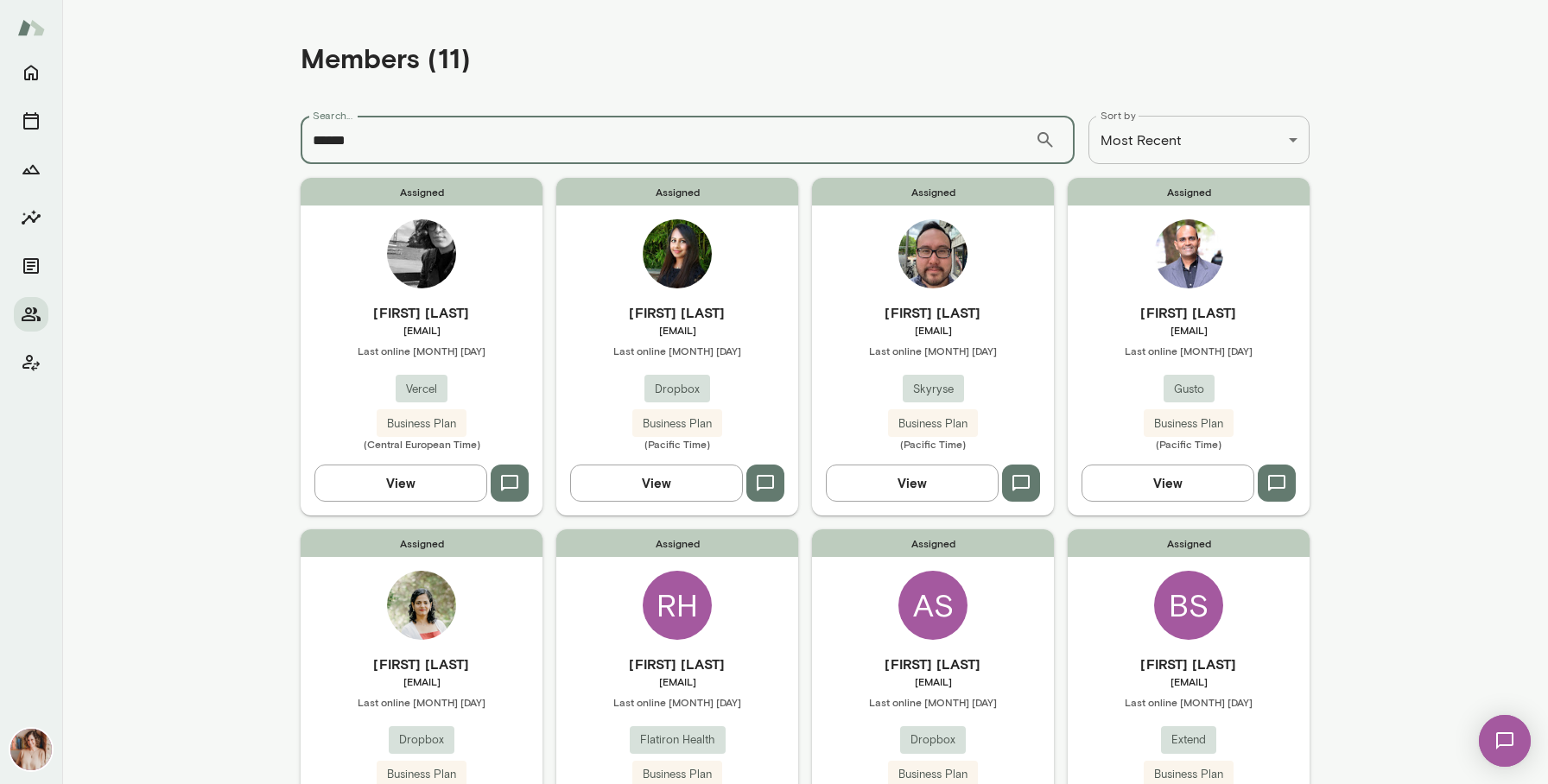 type on "******" 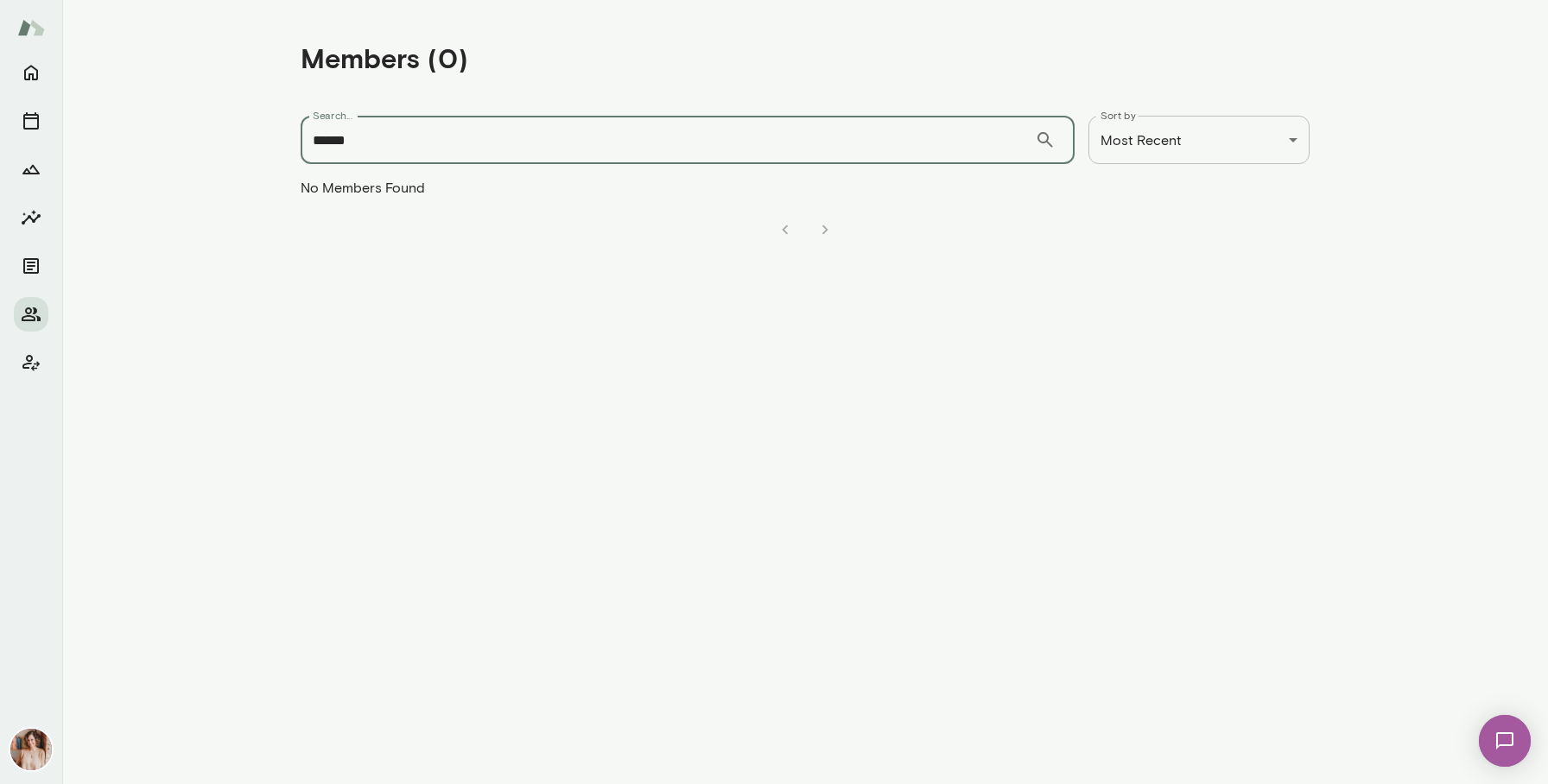 drag, startPoint x: 378, startPoint y: 144, endPoint x: 198, endPoint y: 143, distance: 180.0028 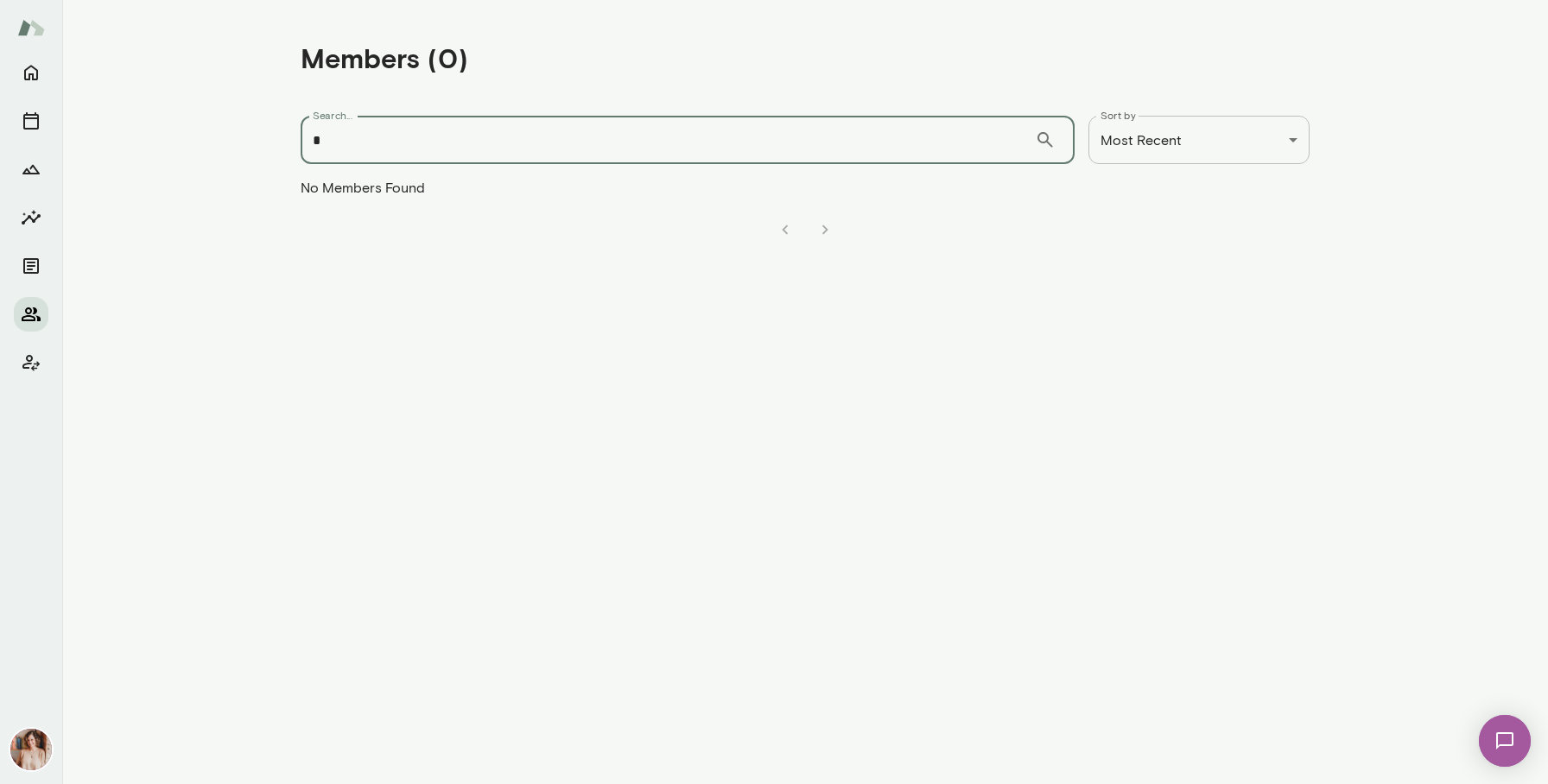 type 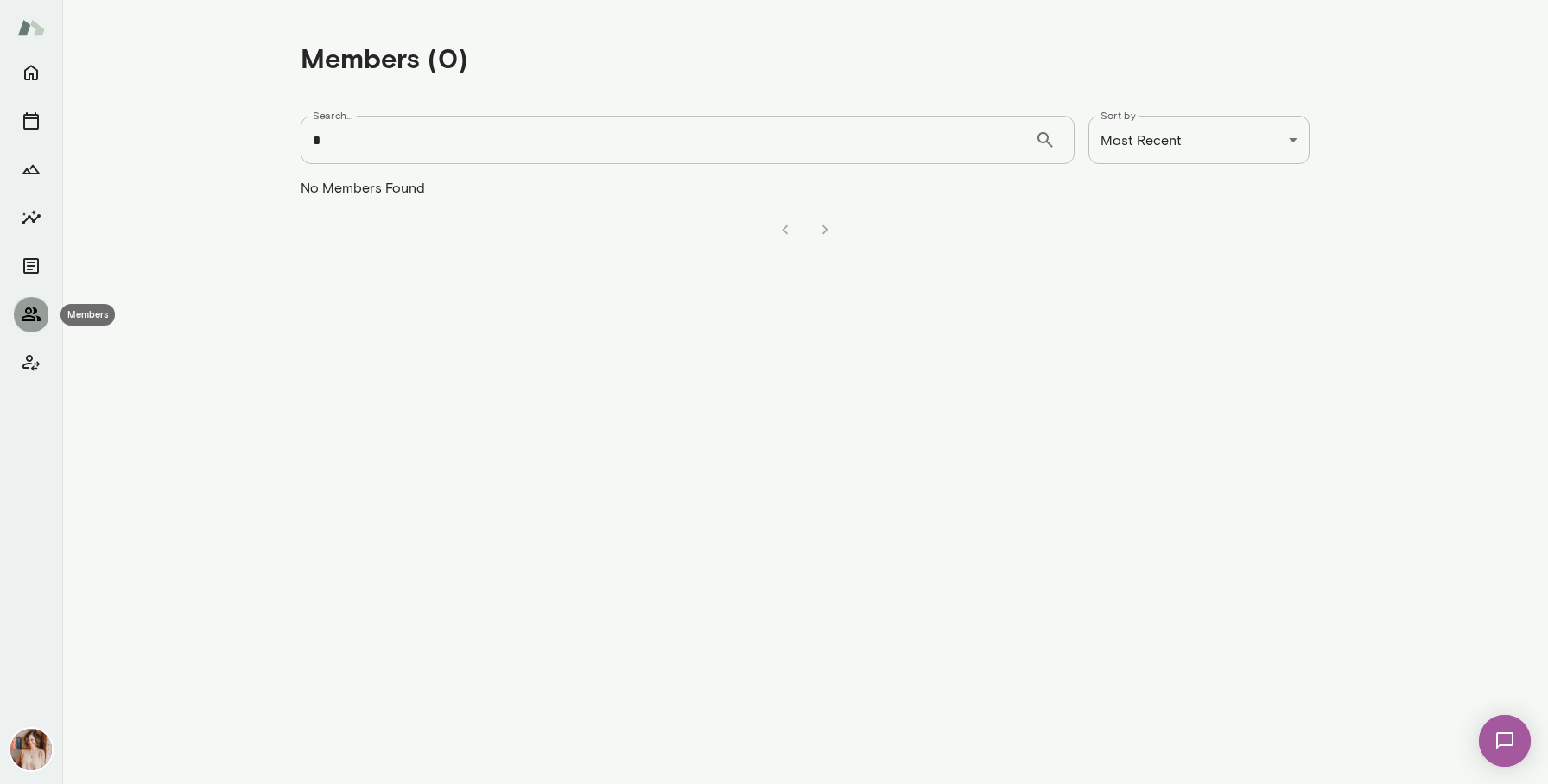 click 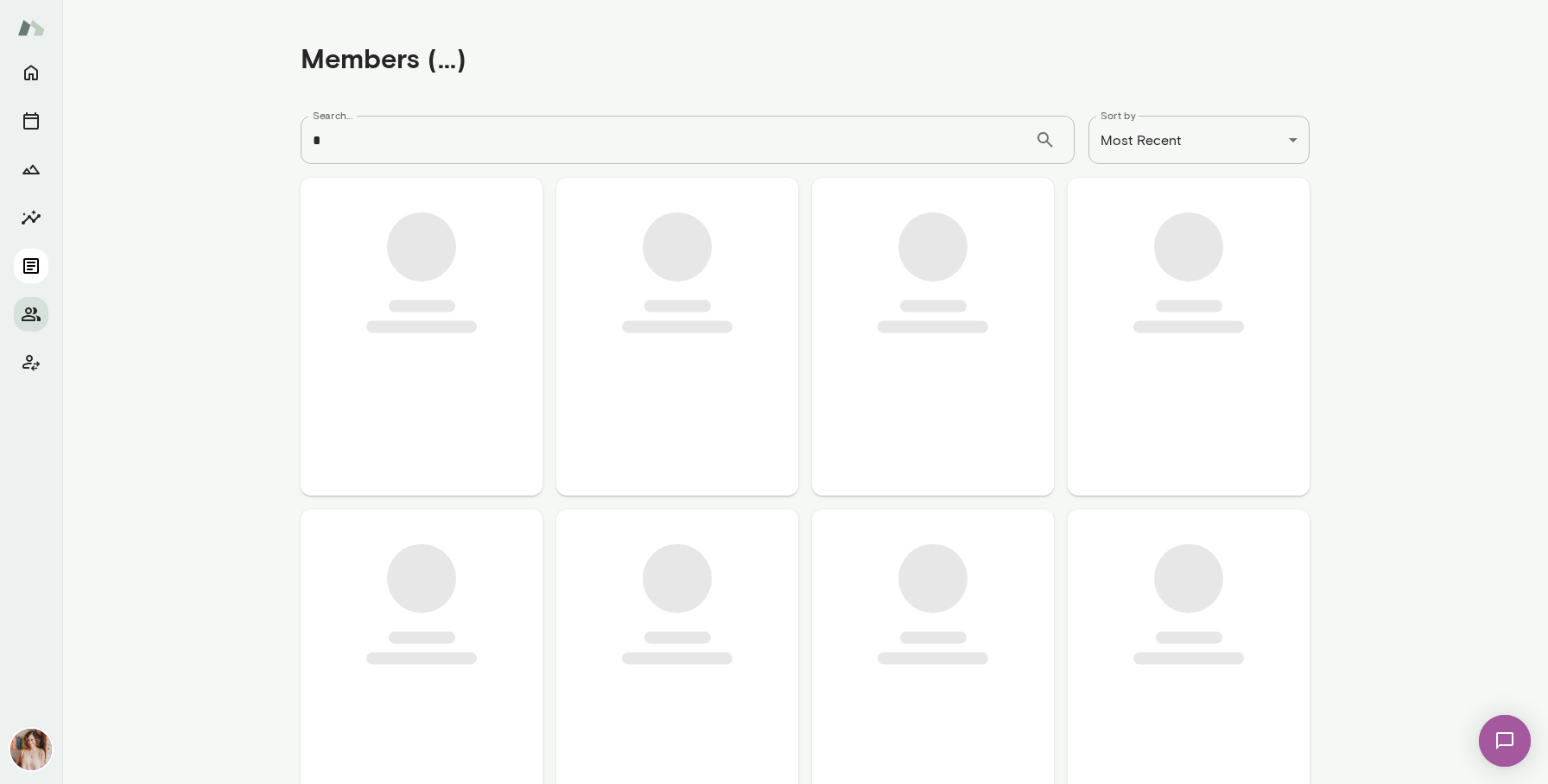 click at bounding box center [31, 266] 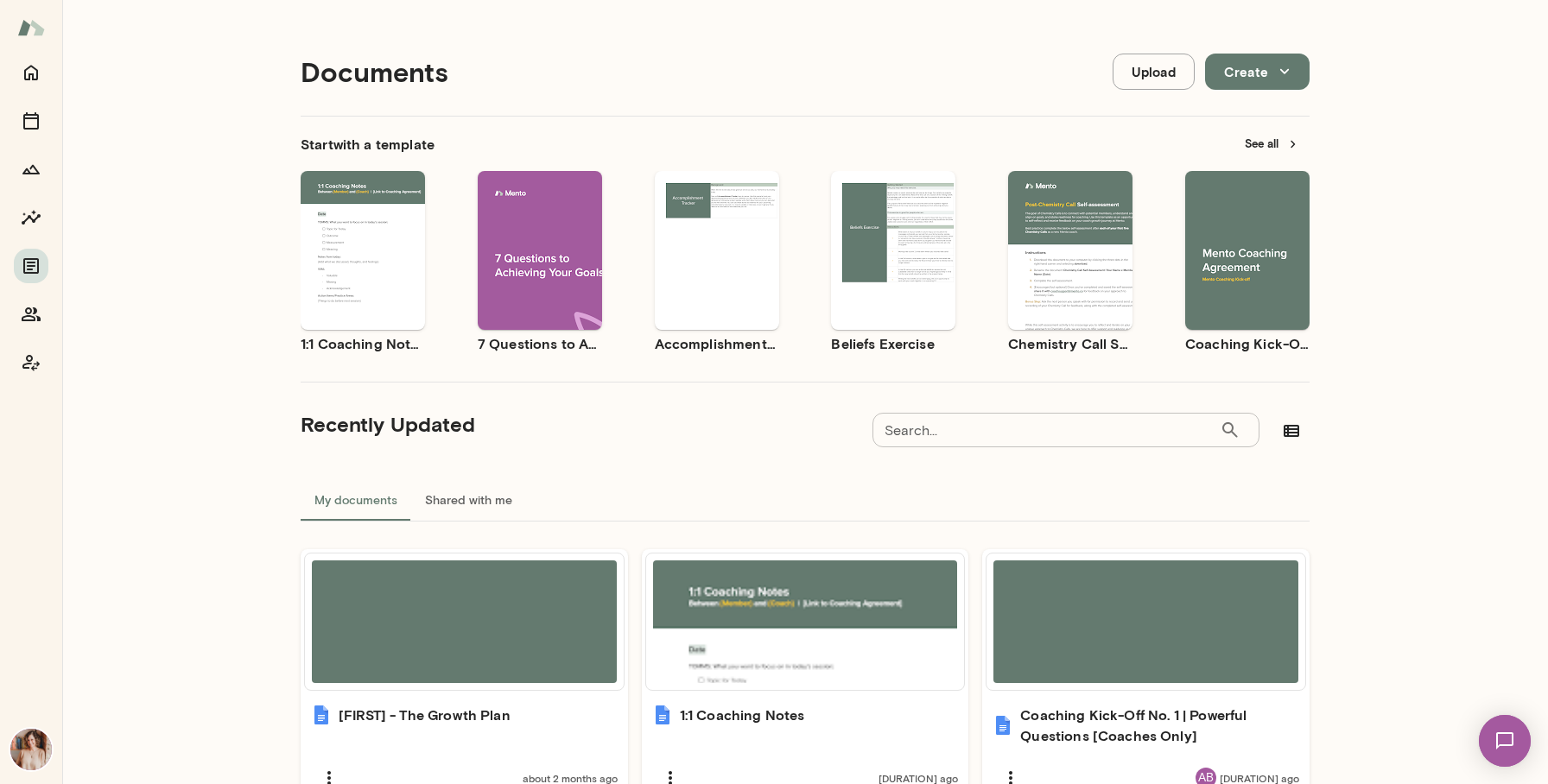click on "Search..." at bounding box center (1046, 430) 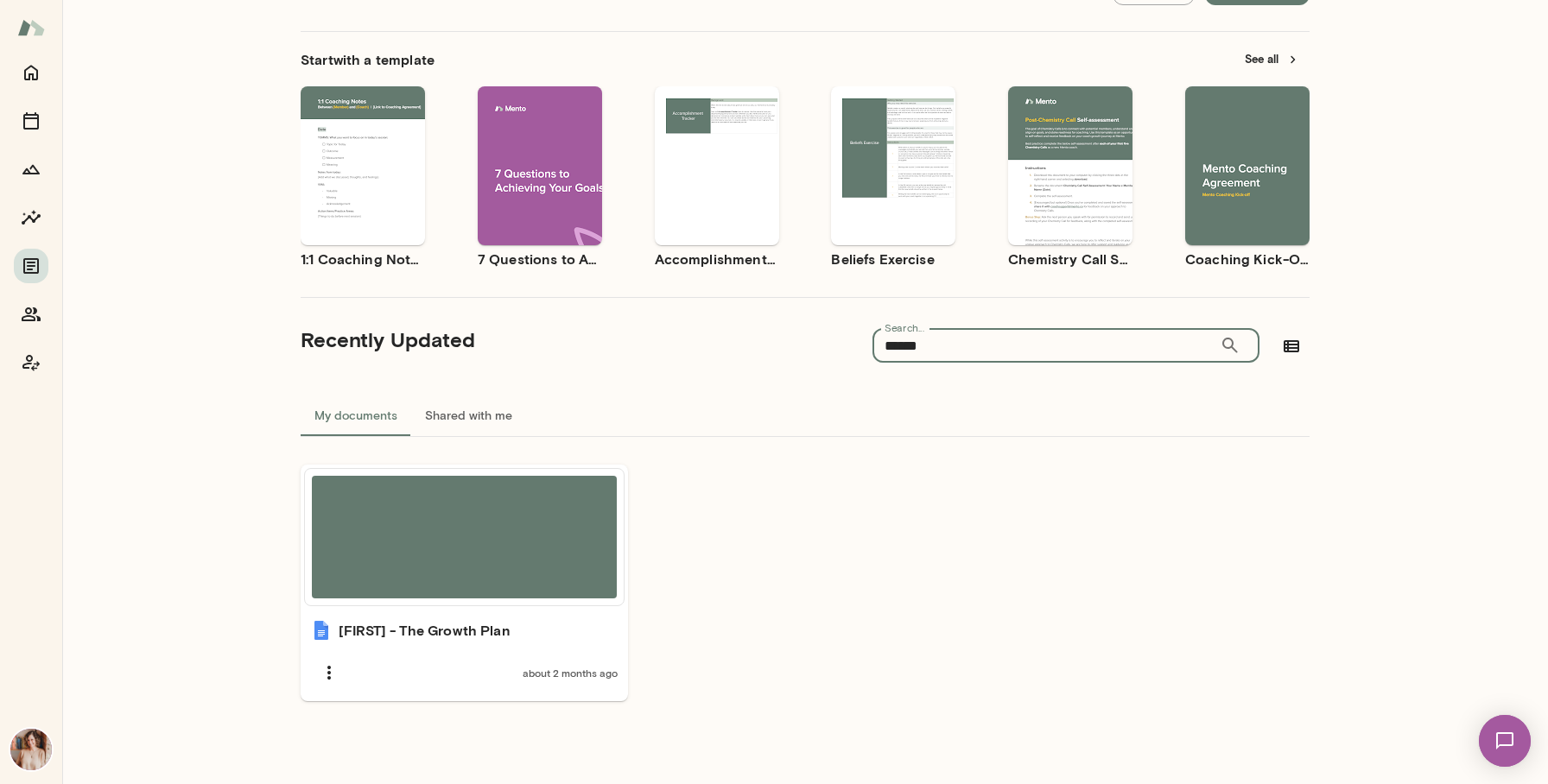 scroll, scrollTop: 0, scrollLeft: 0, axis: both 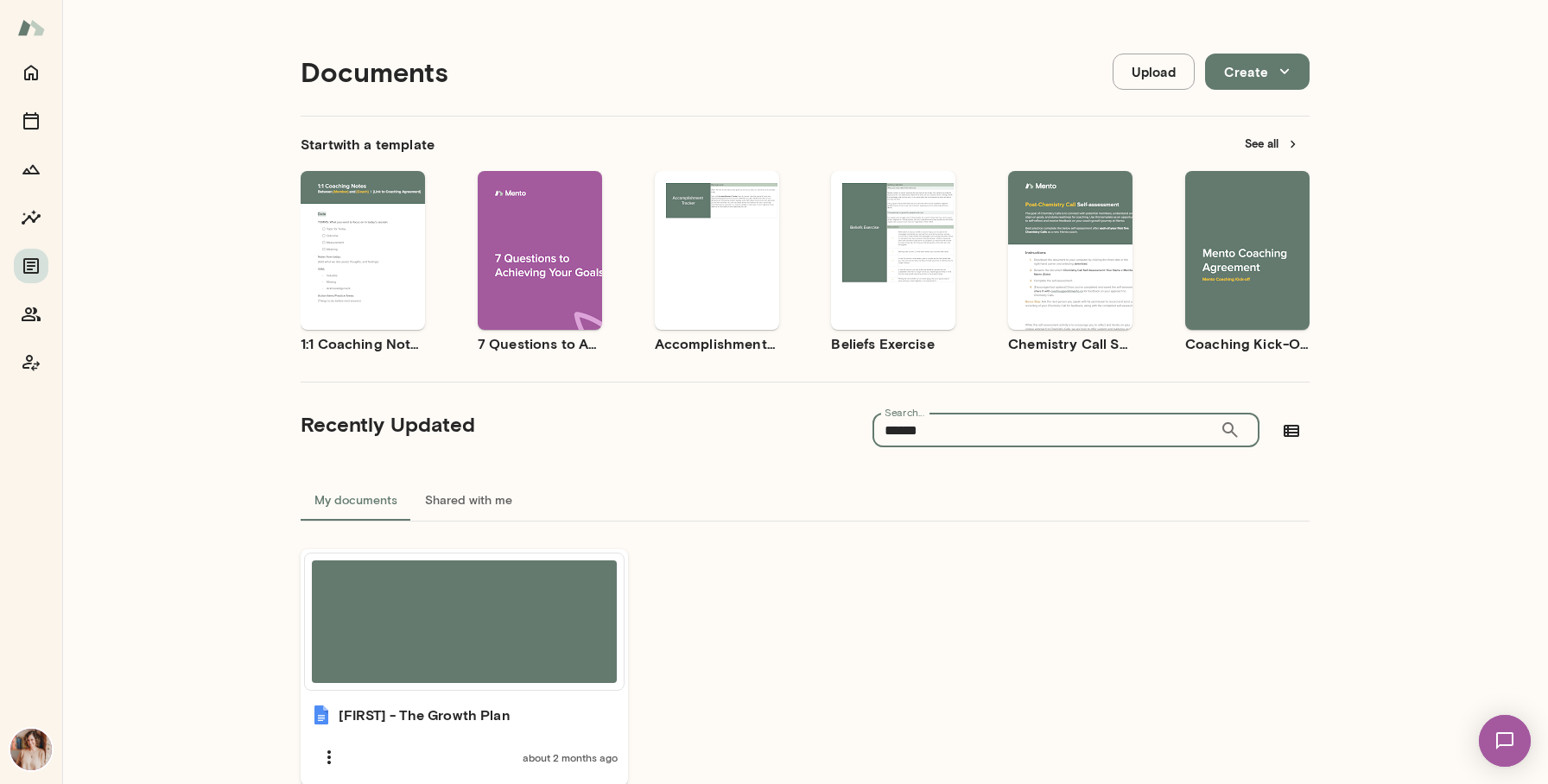 type on "******" 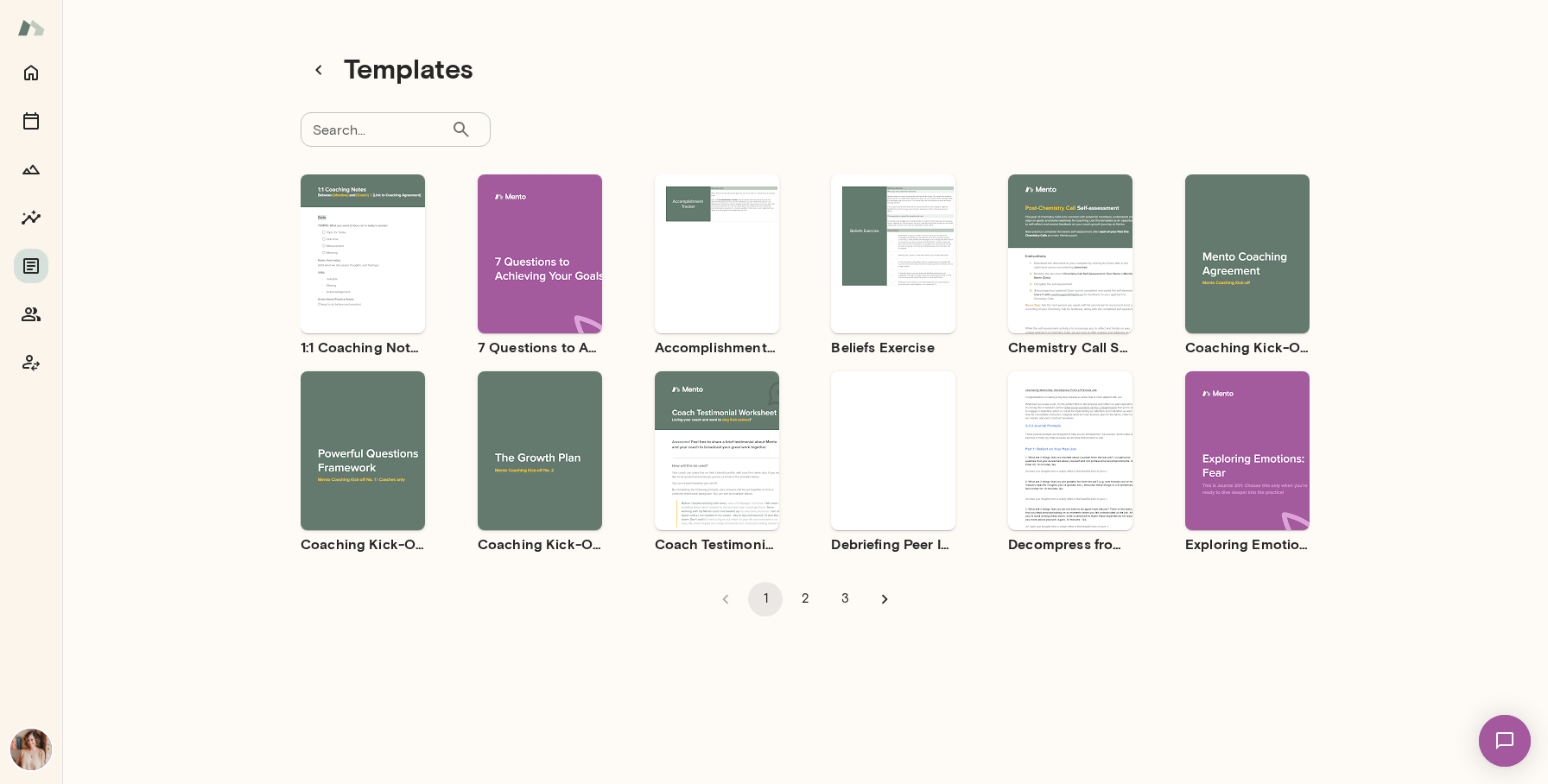 click on "Use template Preview" at bounding box center (717, 254) 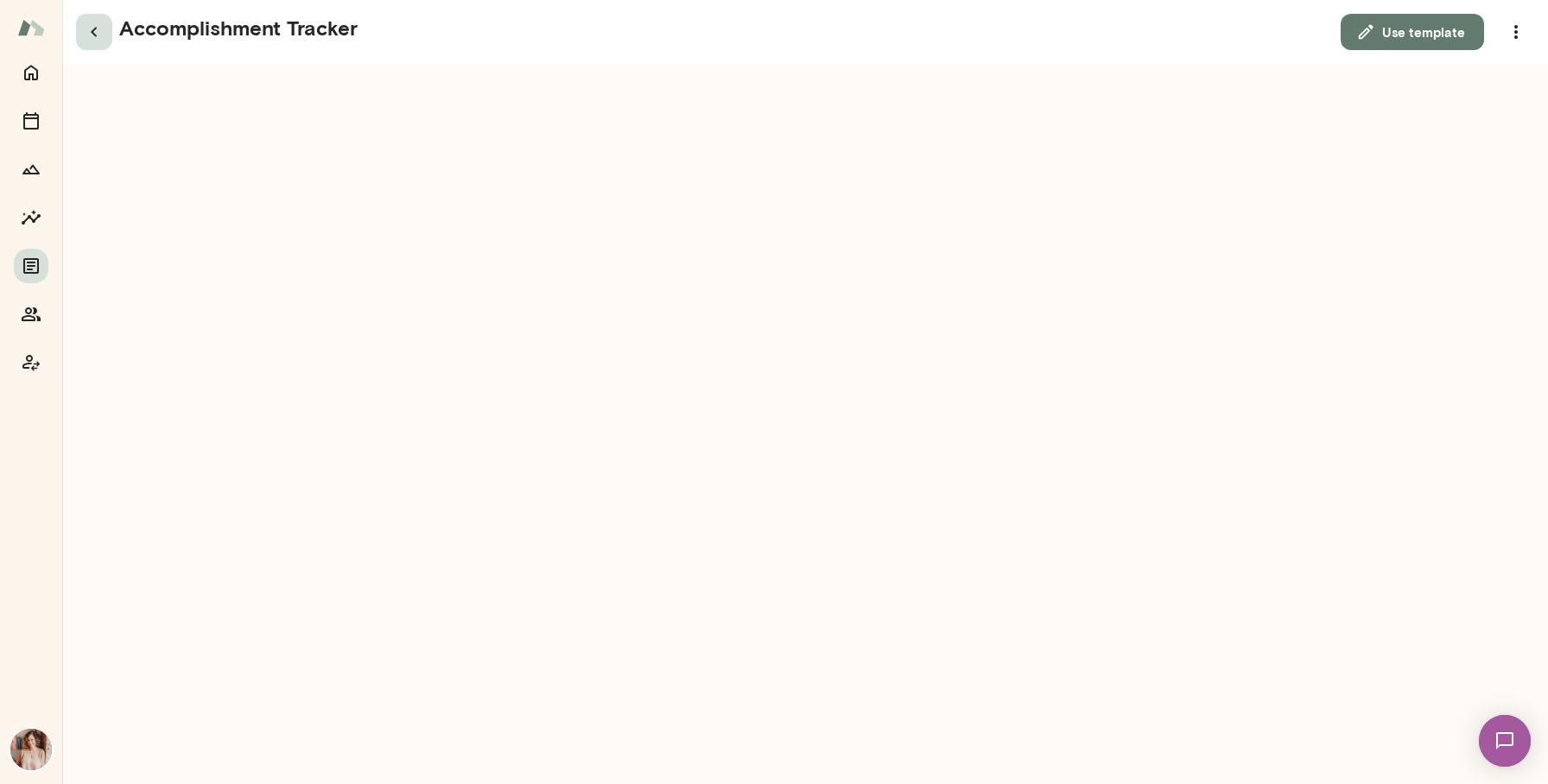 click 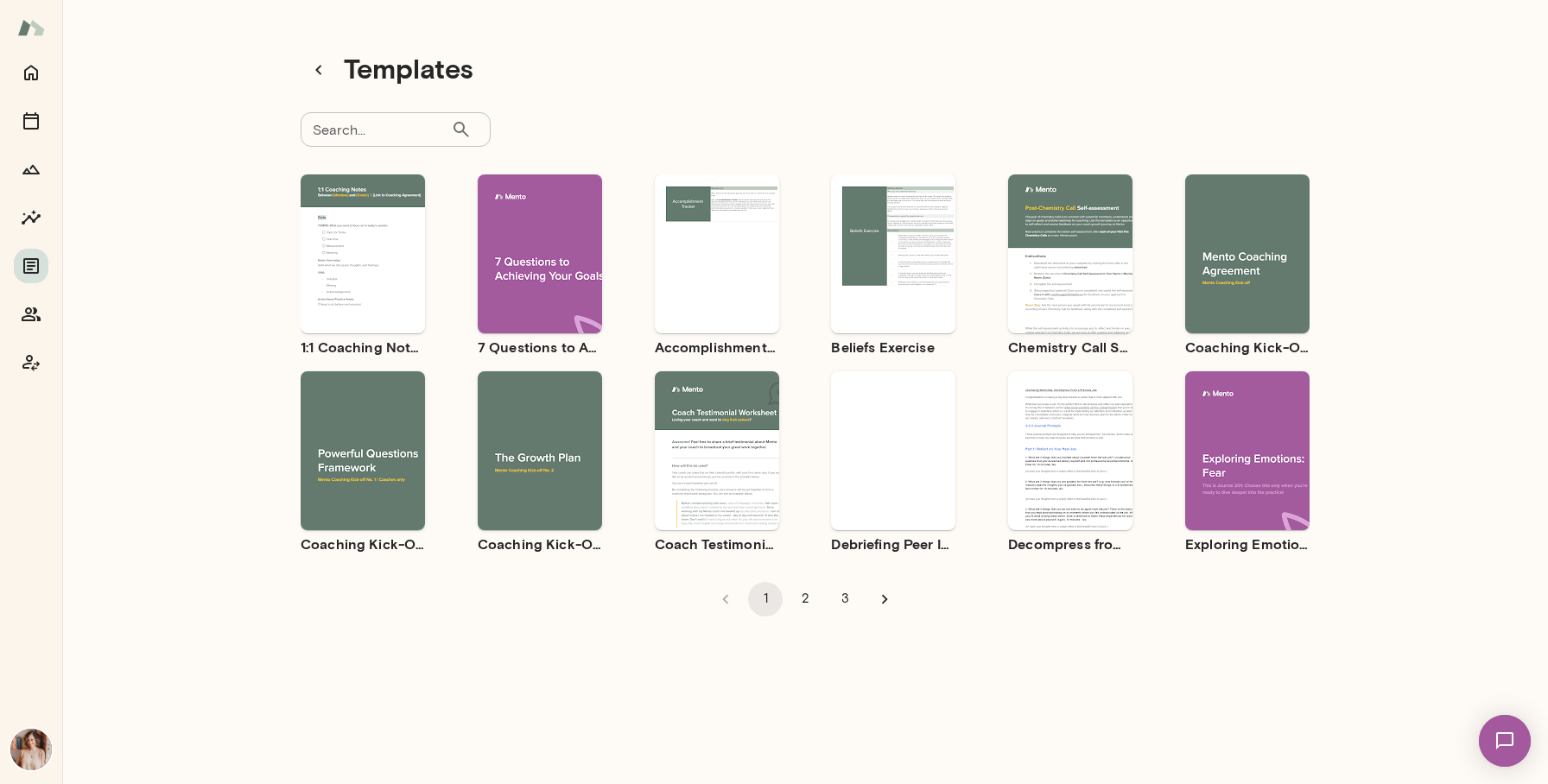 click on "Use template Preview" at bounding box center [363, 451] 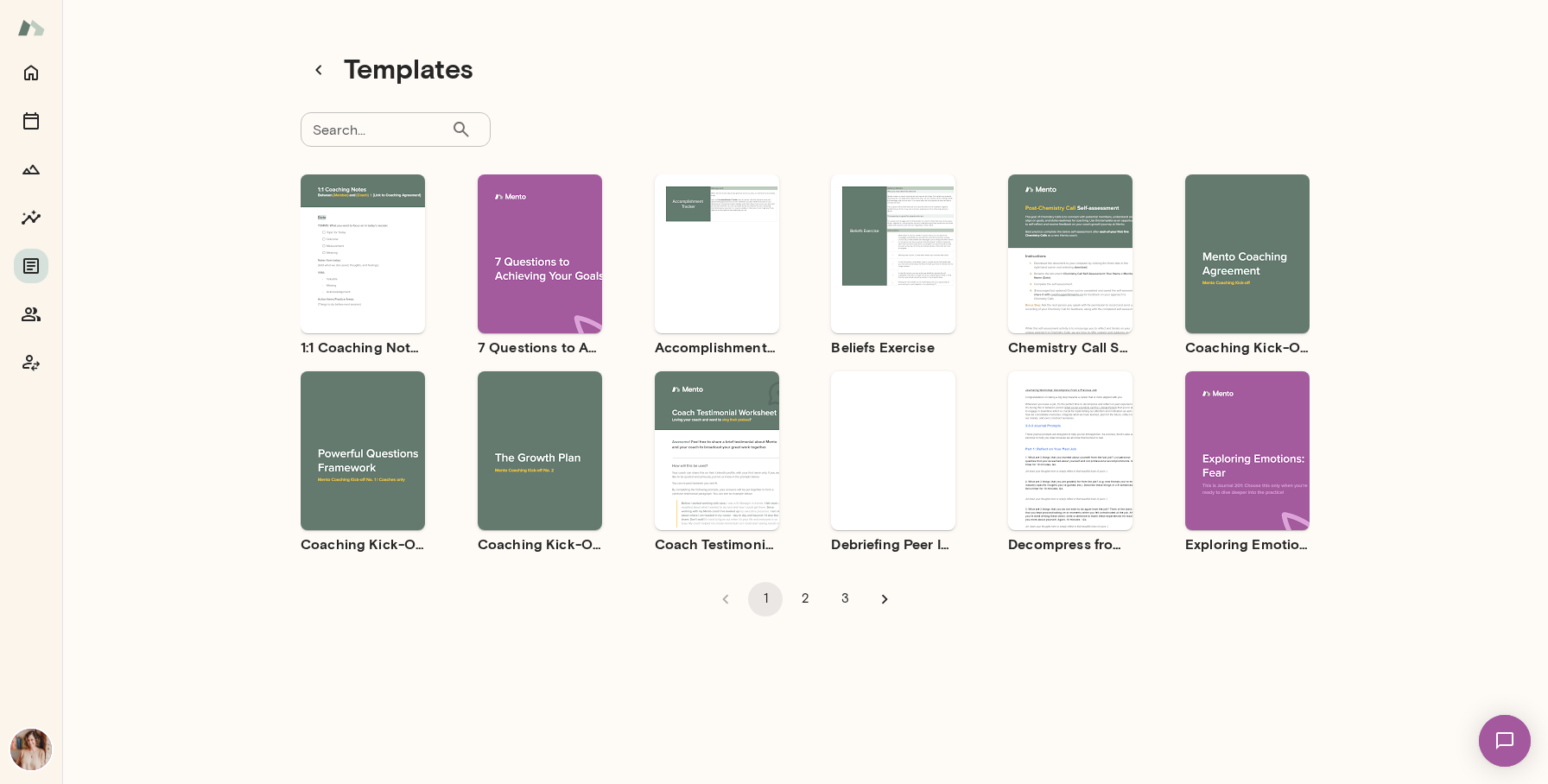 click on "Use template Preview" at bounding box center [540, 451] 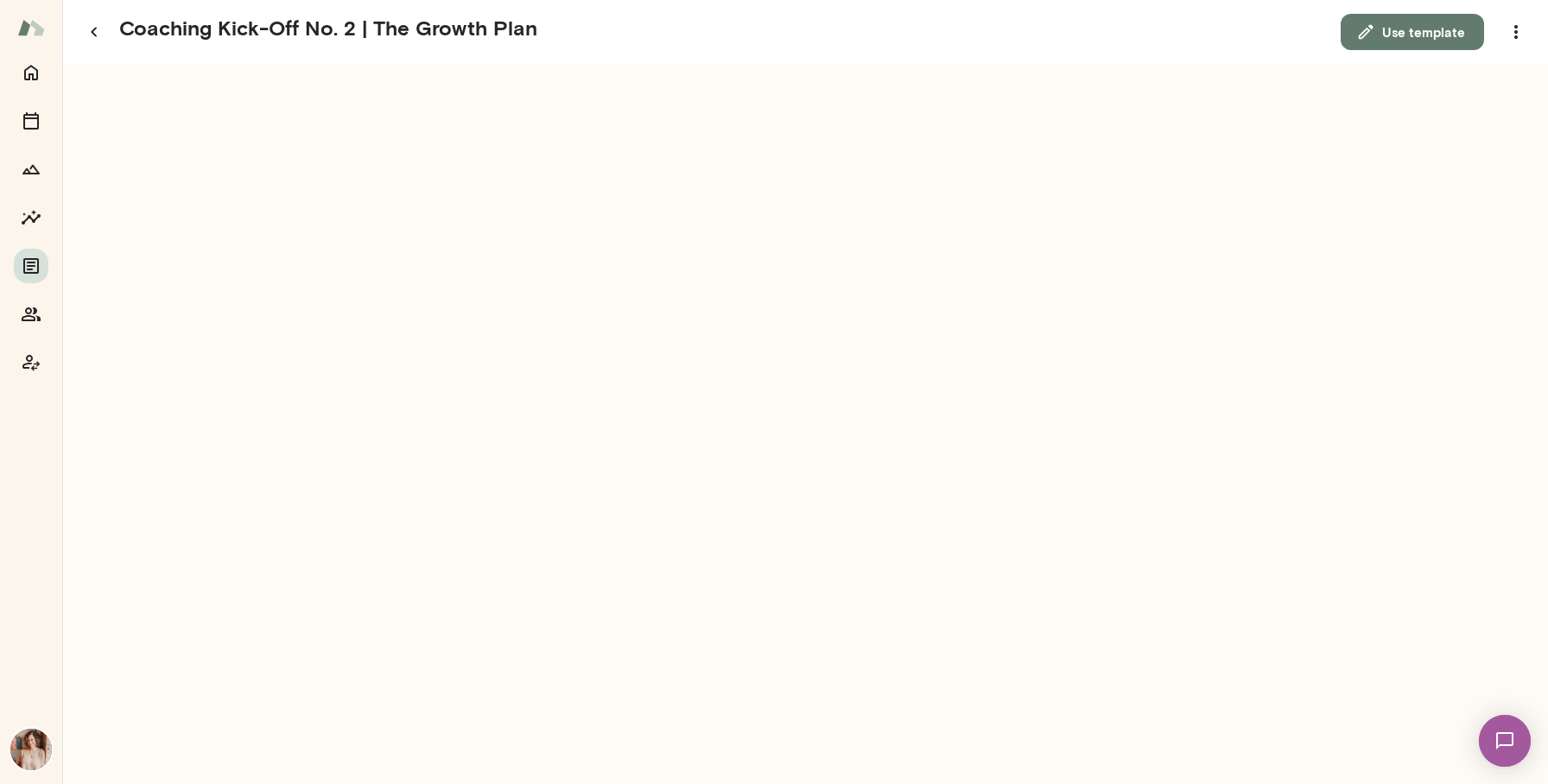 click on "Use template" at bounding box center (1412, 32) 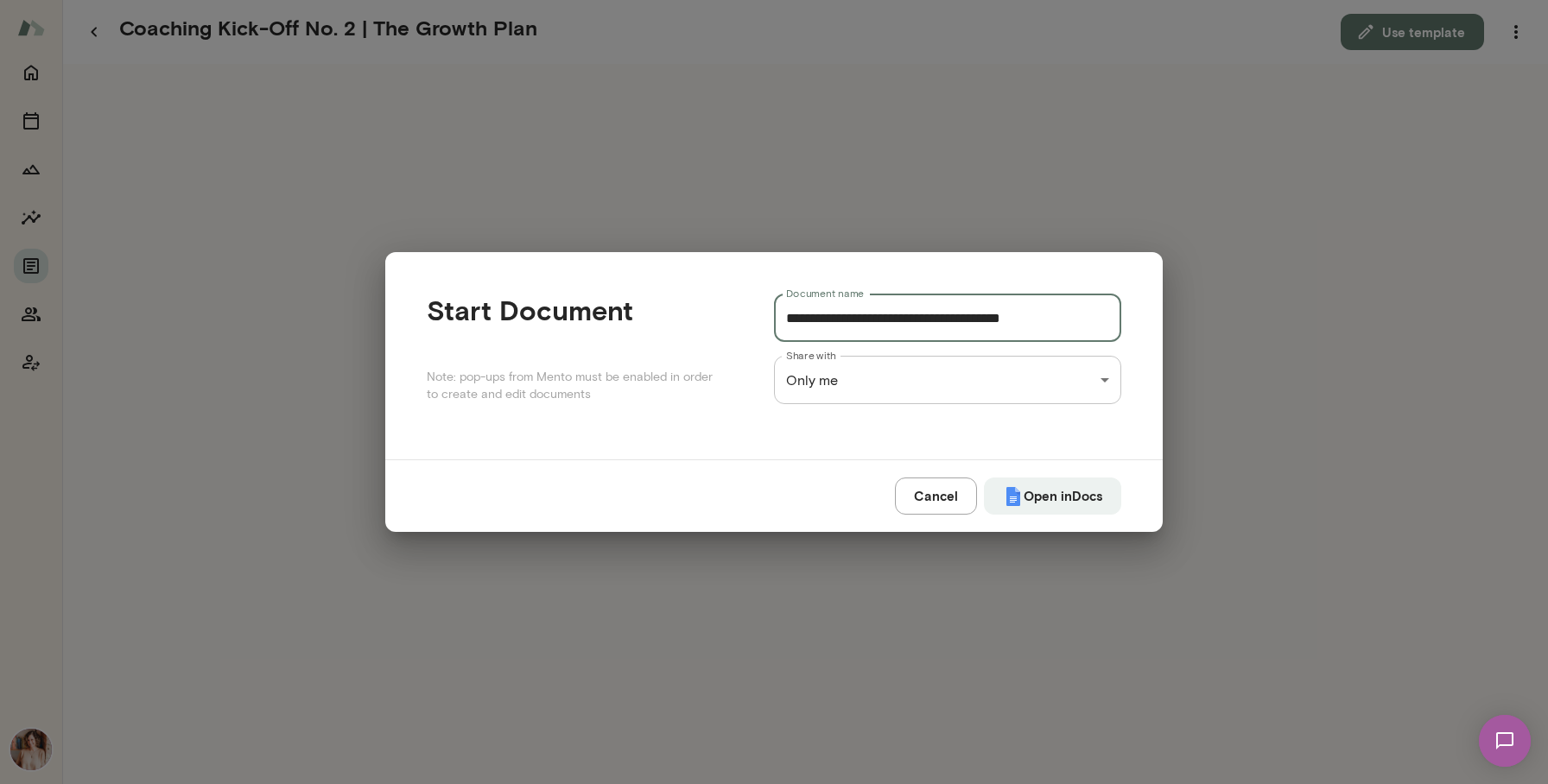 drag, startPoint x: 939, startPoint y: 318, endPoint x: 752, endPoint y: 317, distance: 187.0027 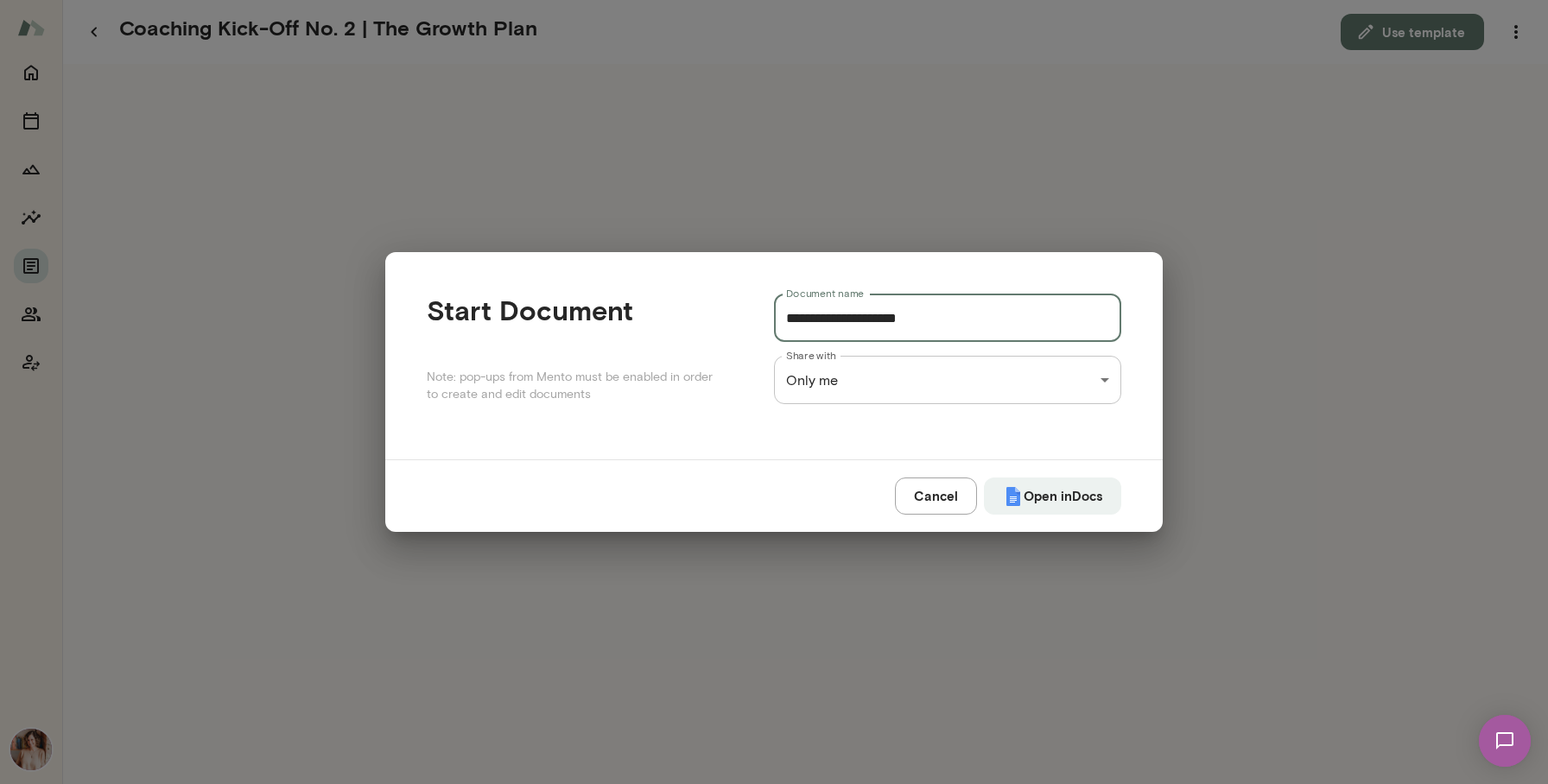 type on "**********" 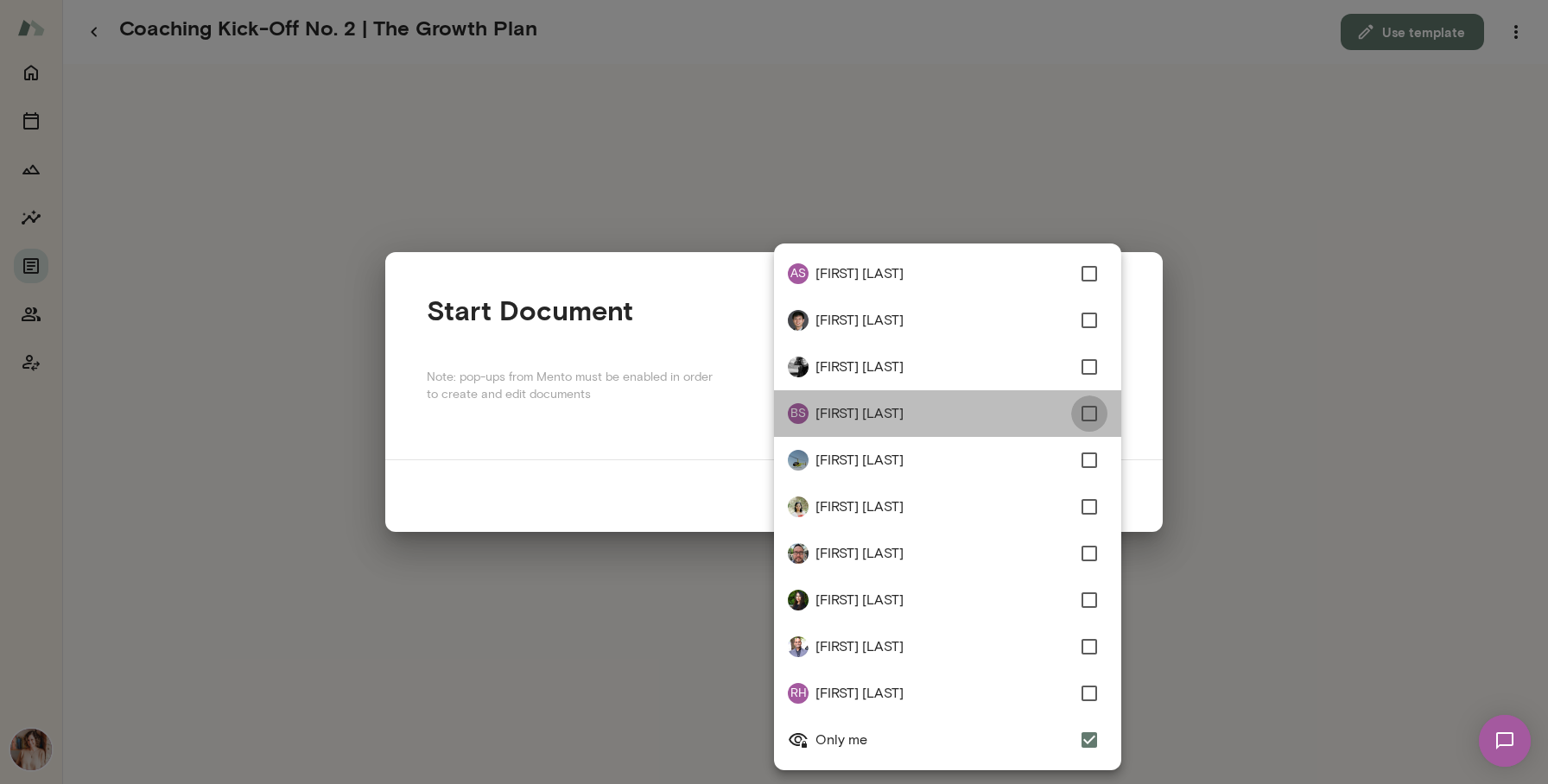 type on "**********" 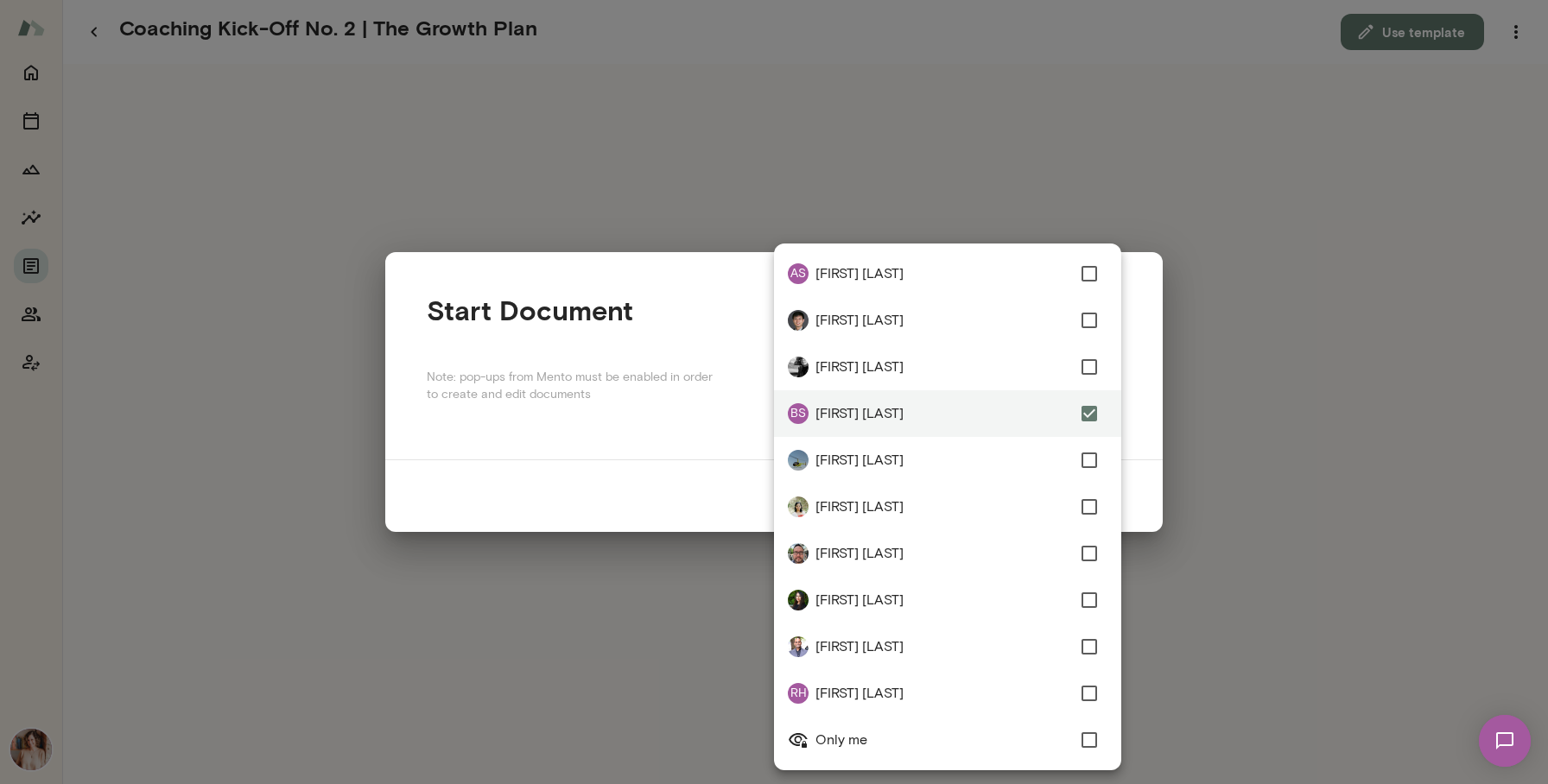 click at bounding box center (774, 392) 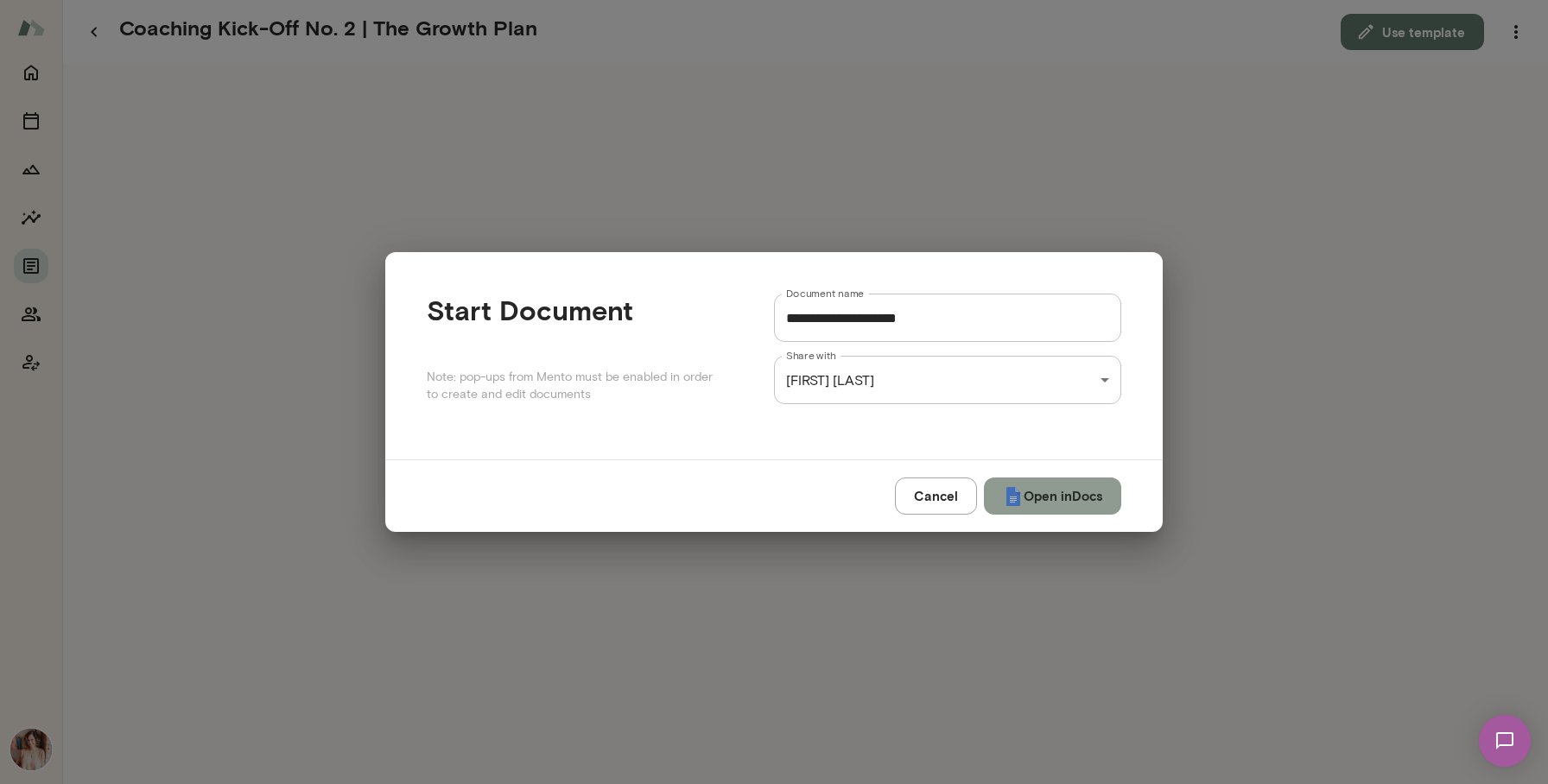 click on "Open in  Docs" at bounding box center [1052, 496] 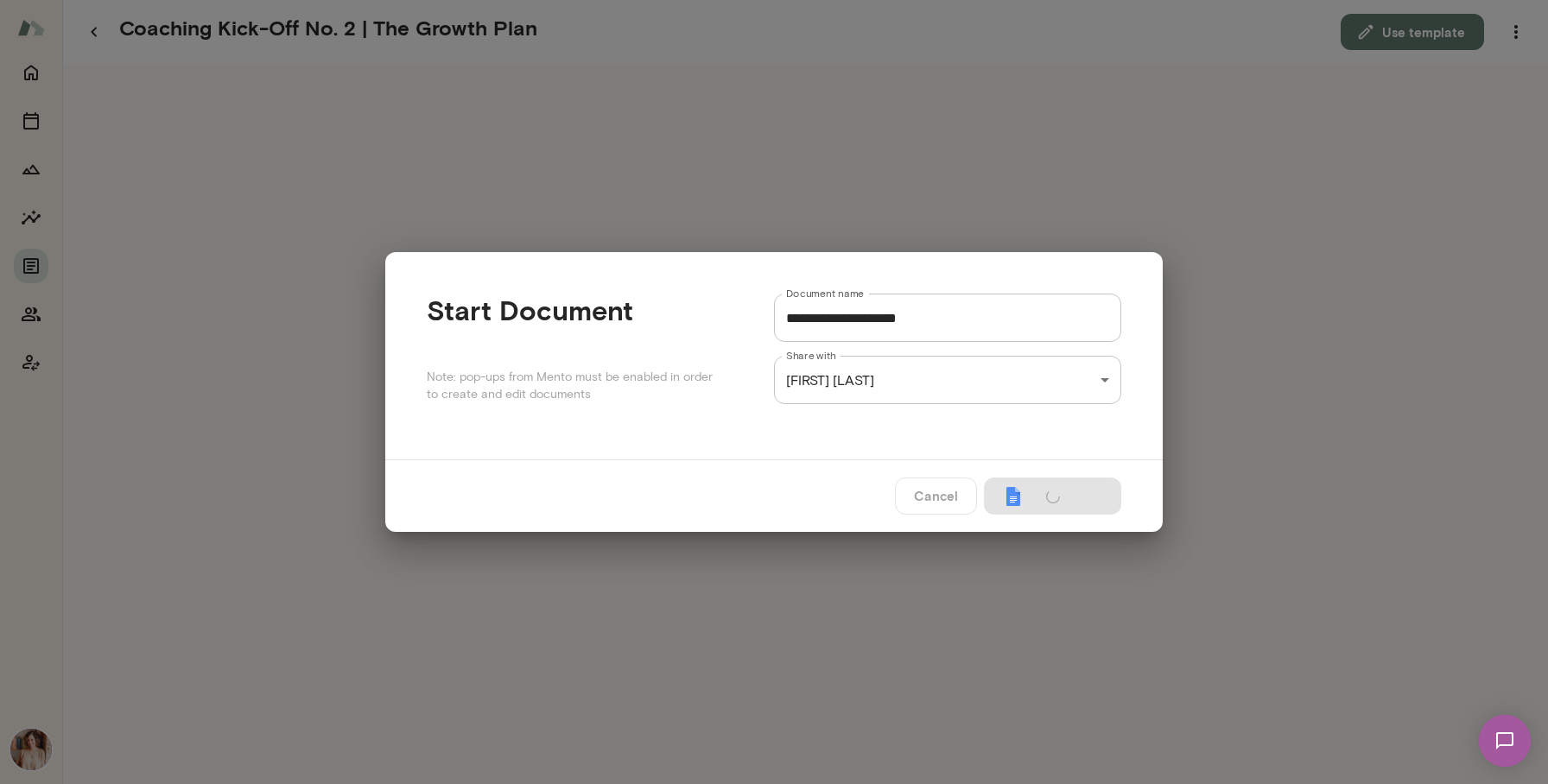 type on "**********" 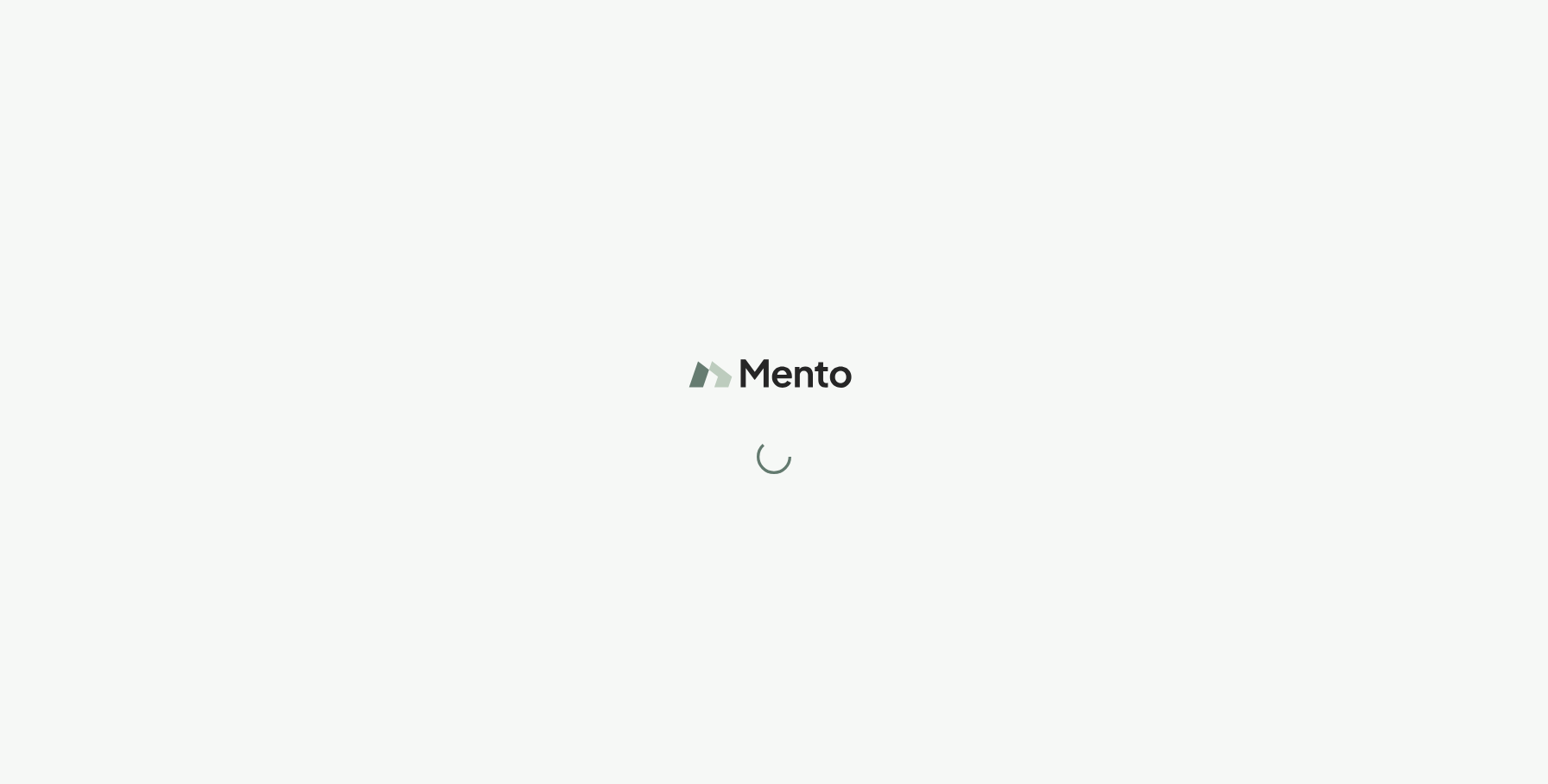 scroll, scrollTop: 0, scrollLeft: 0, axis: both 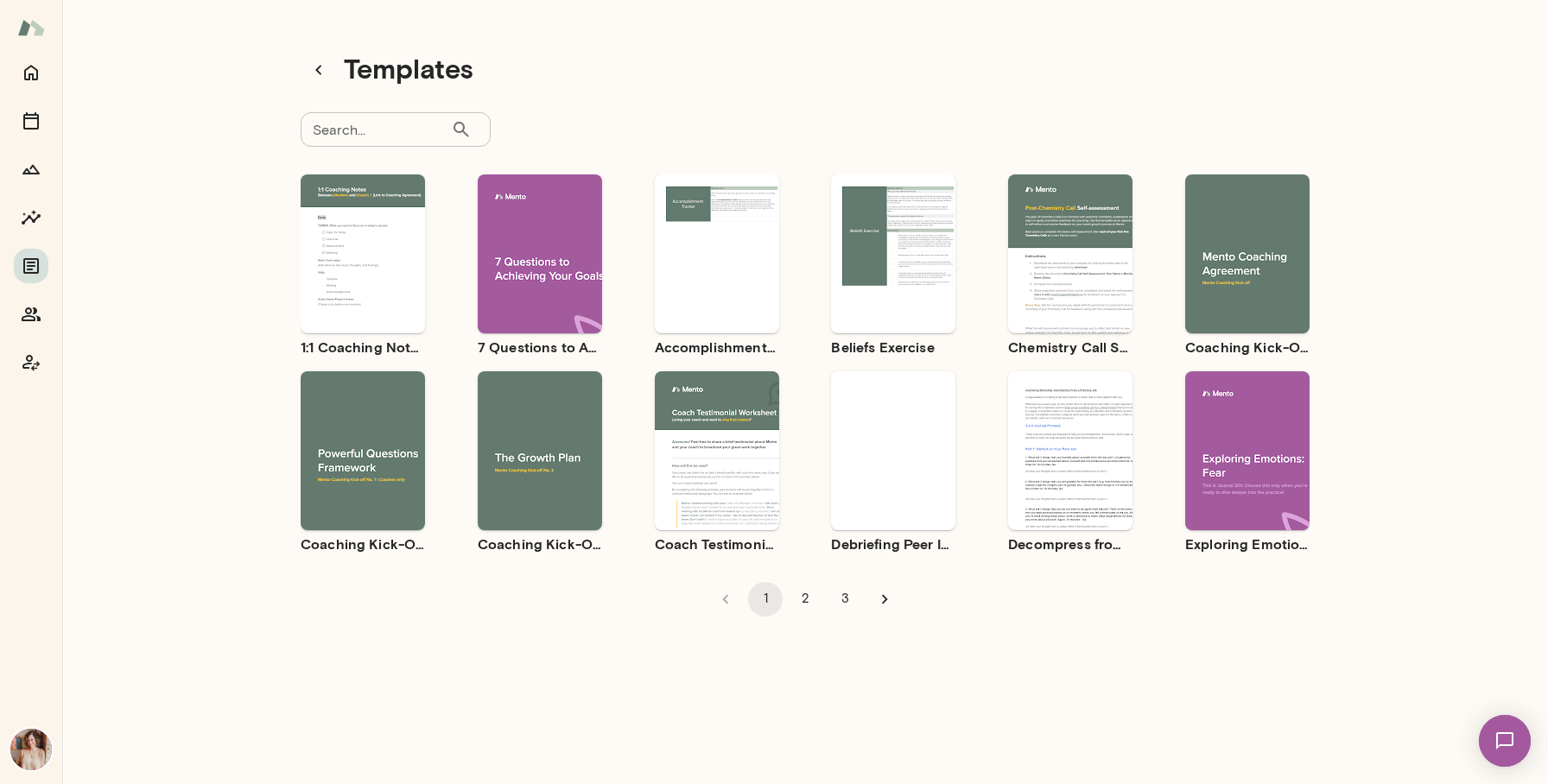 click on "Use template" at bounding box center [373, 436] 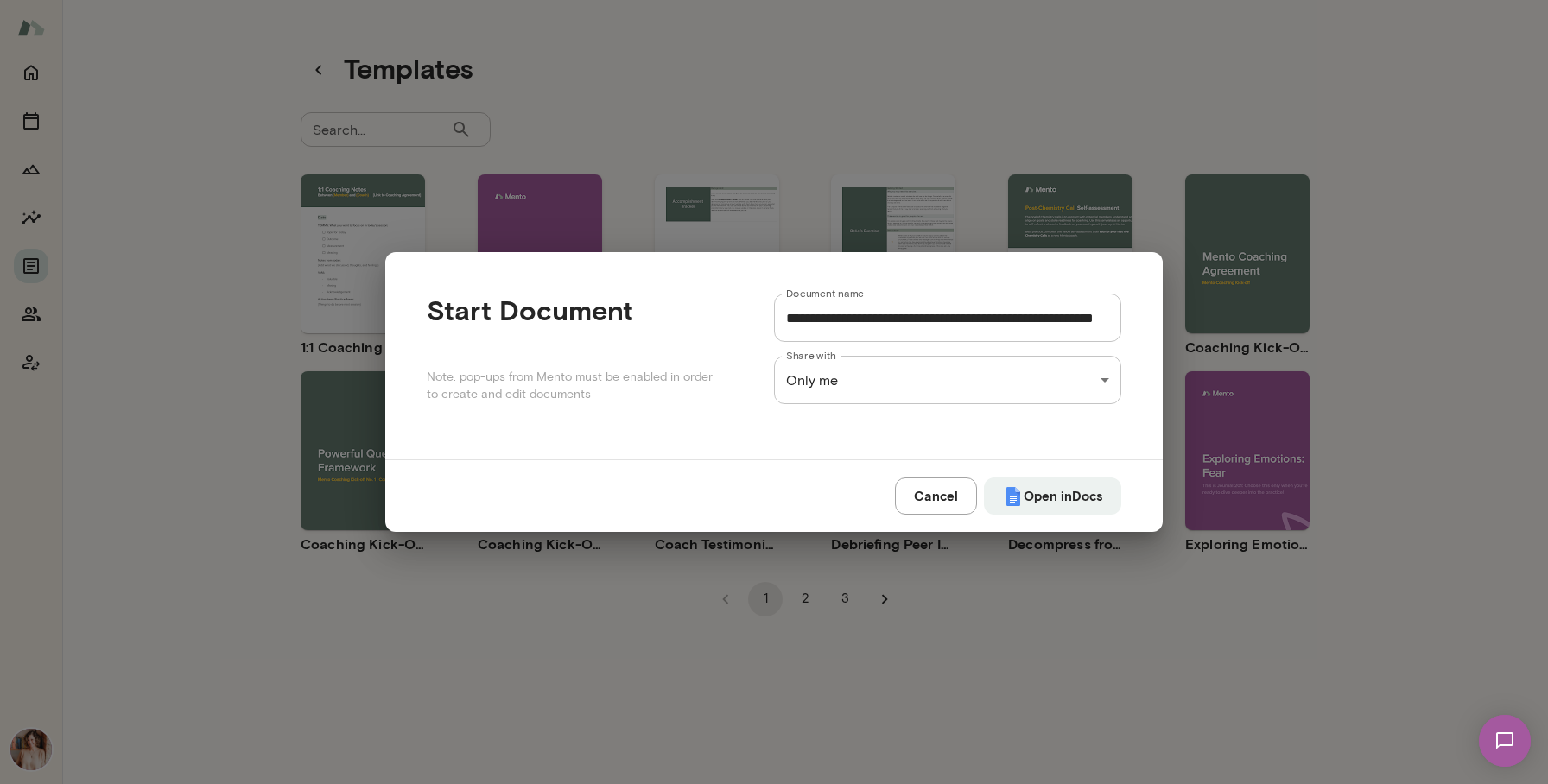 click on "Cancel" at bounding box center (936, 496) 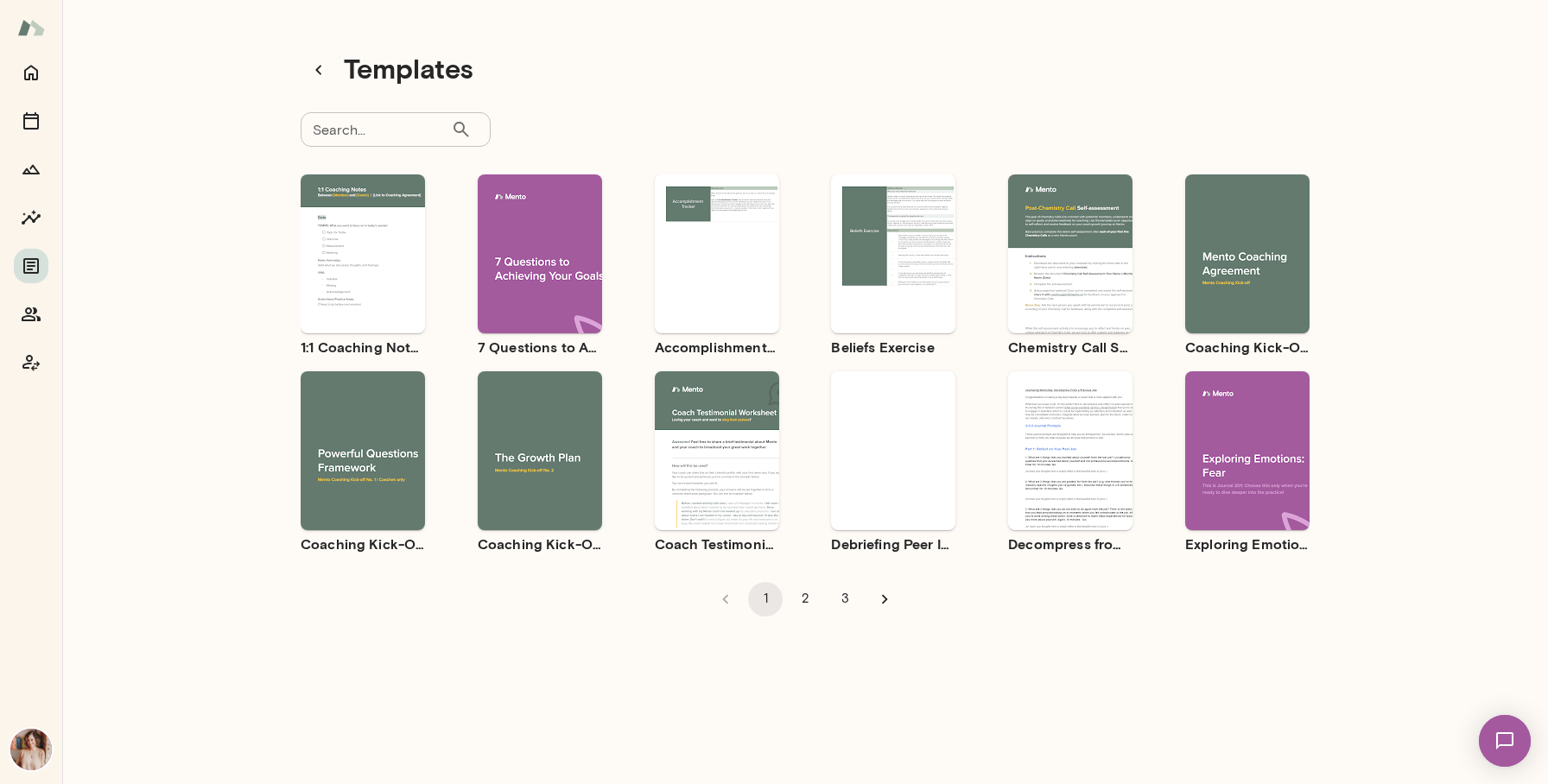 click on "Use template Preview" at bounding box center (363, 451) 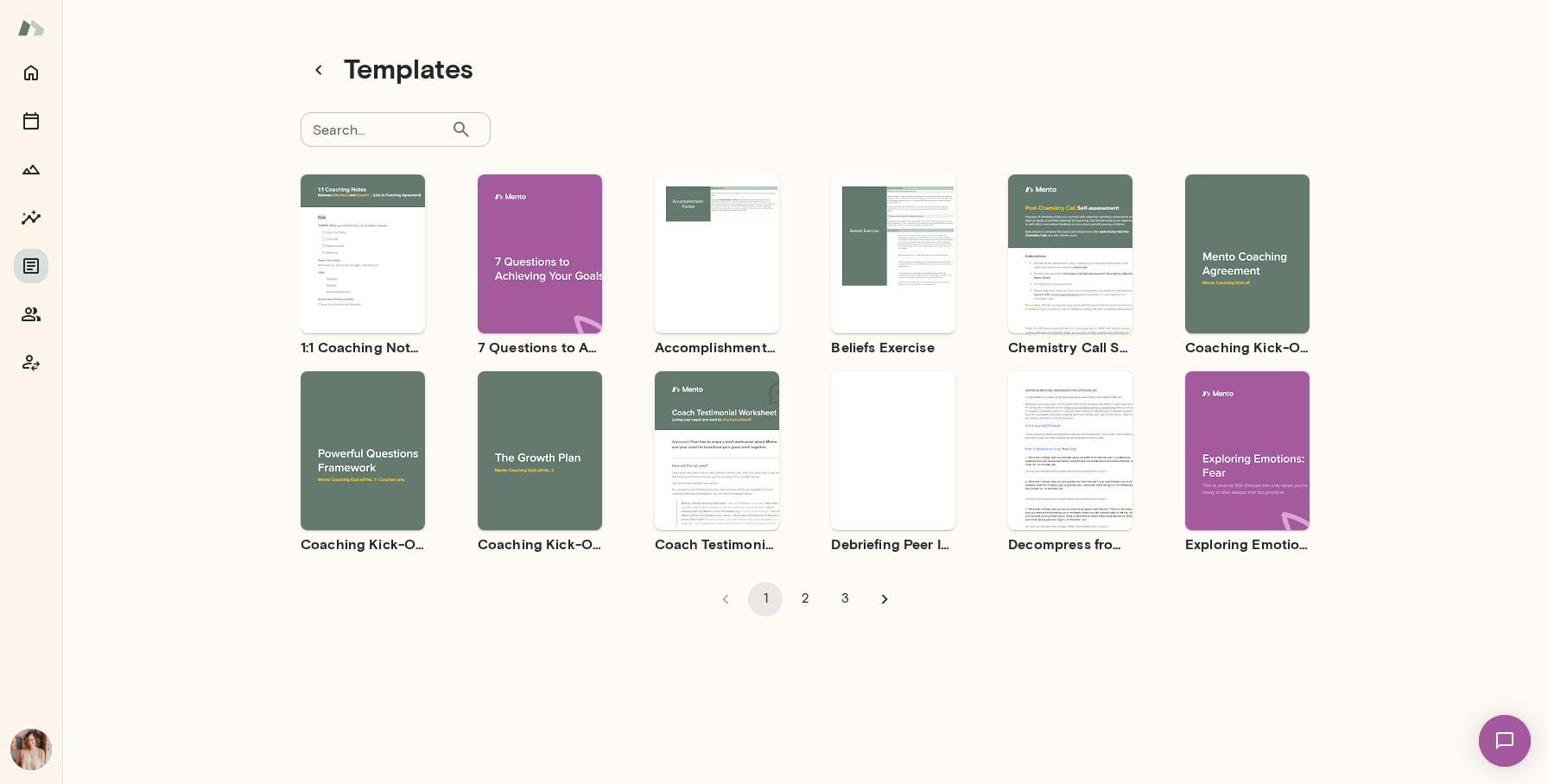 click on "Use template Preview" at bounding box center (1070, 451) 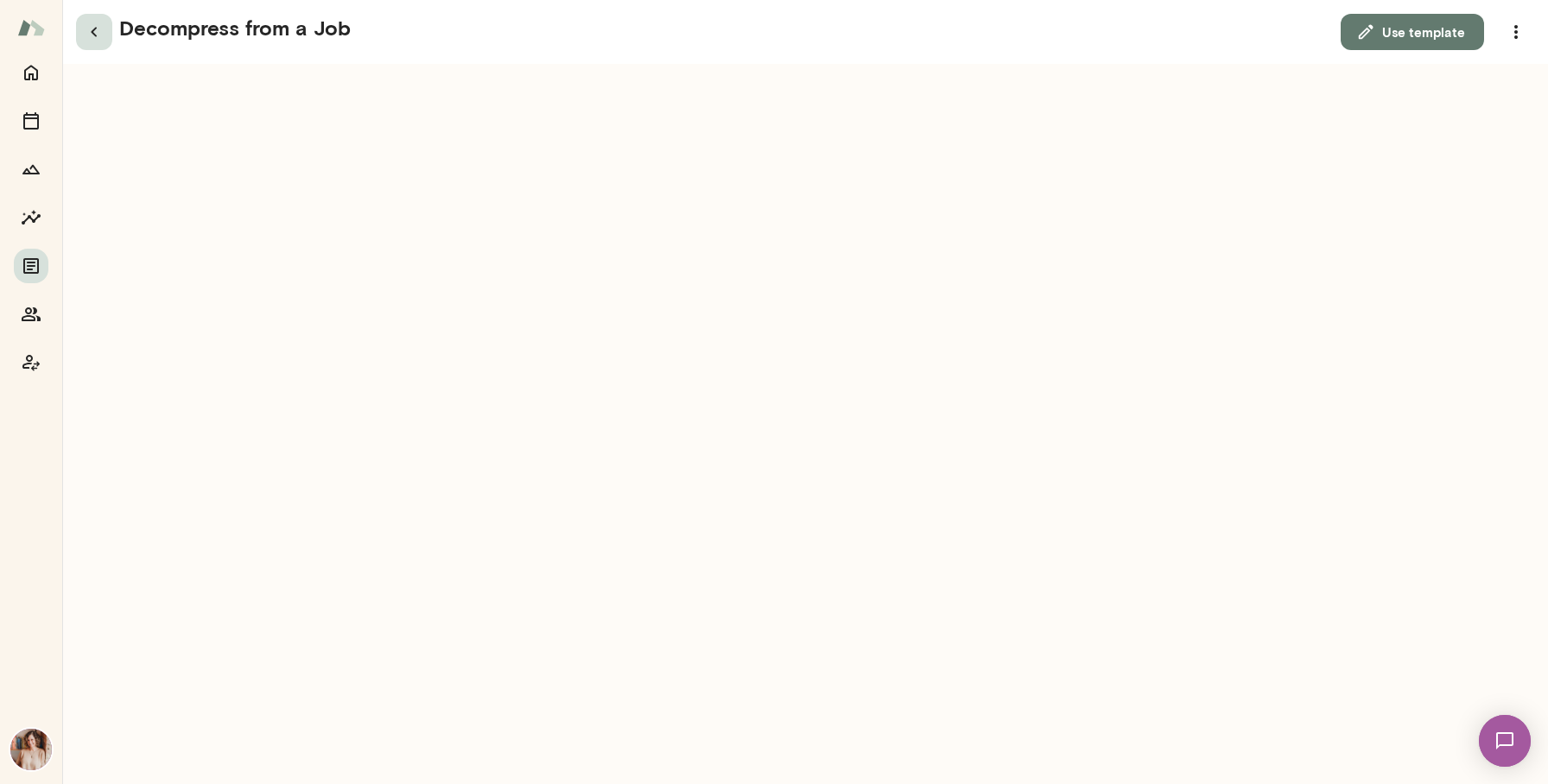 click 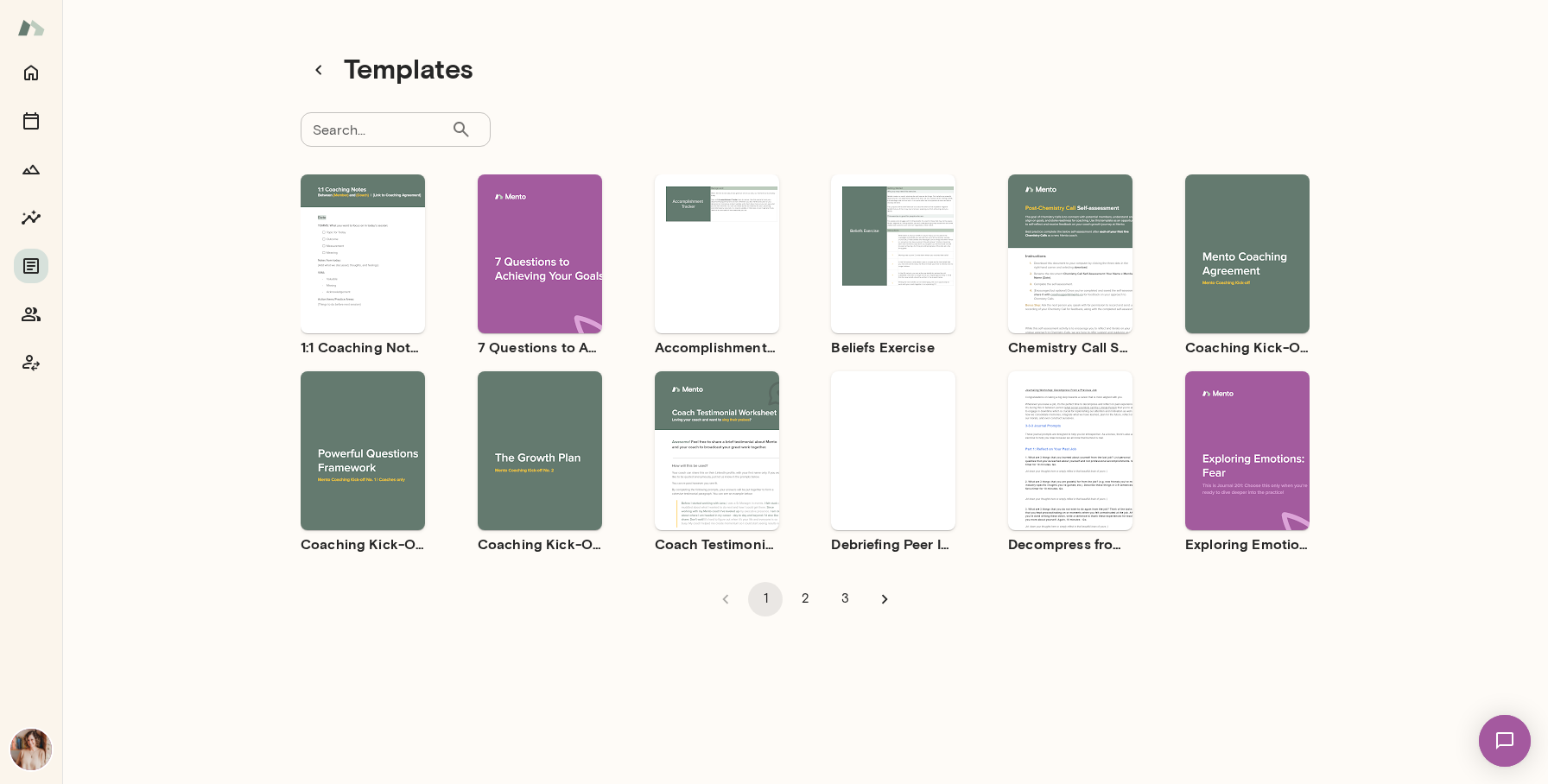 click on "Use template Preview" at bounding box center (1247, 451) 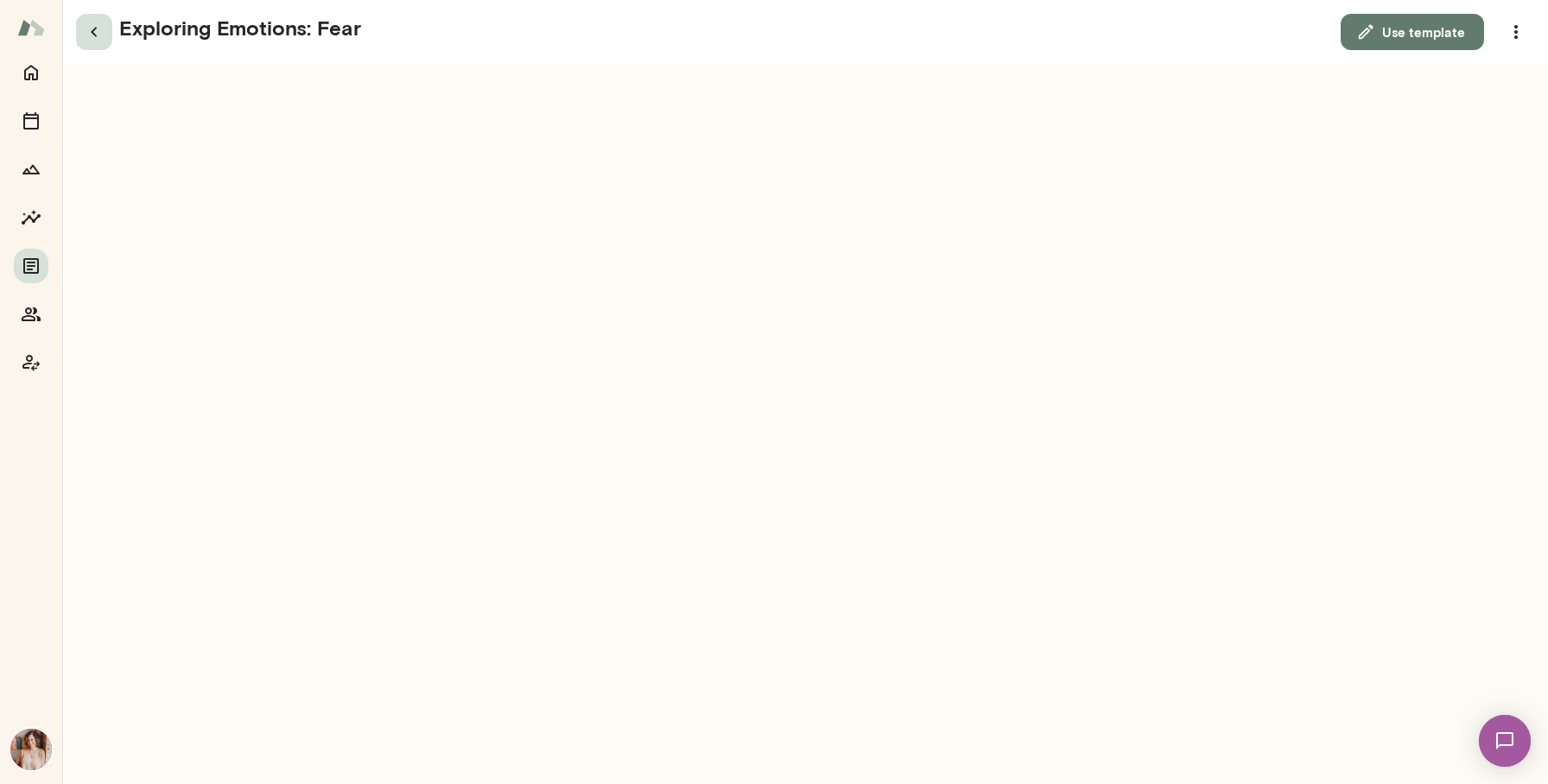 click 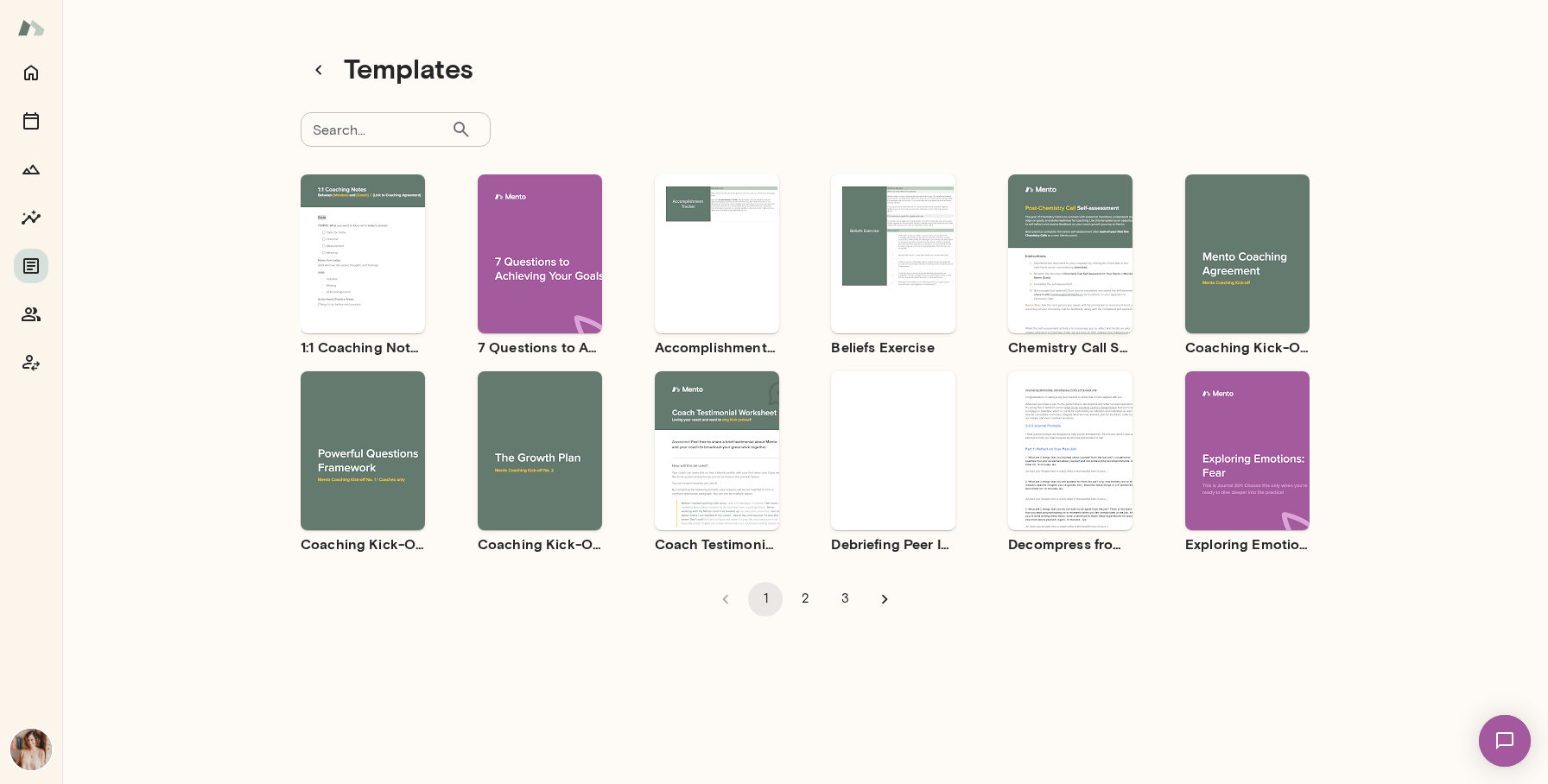 click on "2" at bounding box center (805, 599) 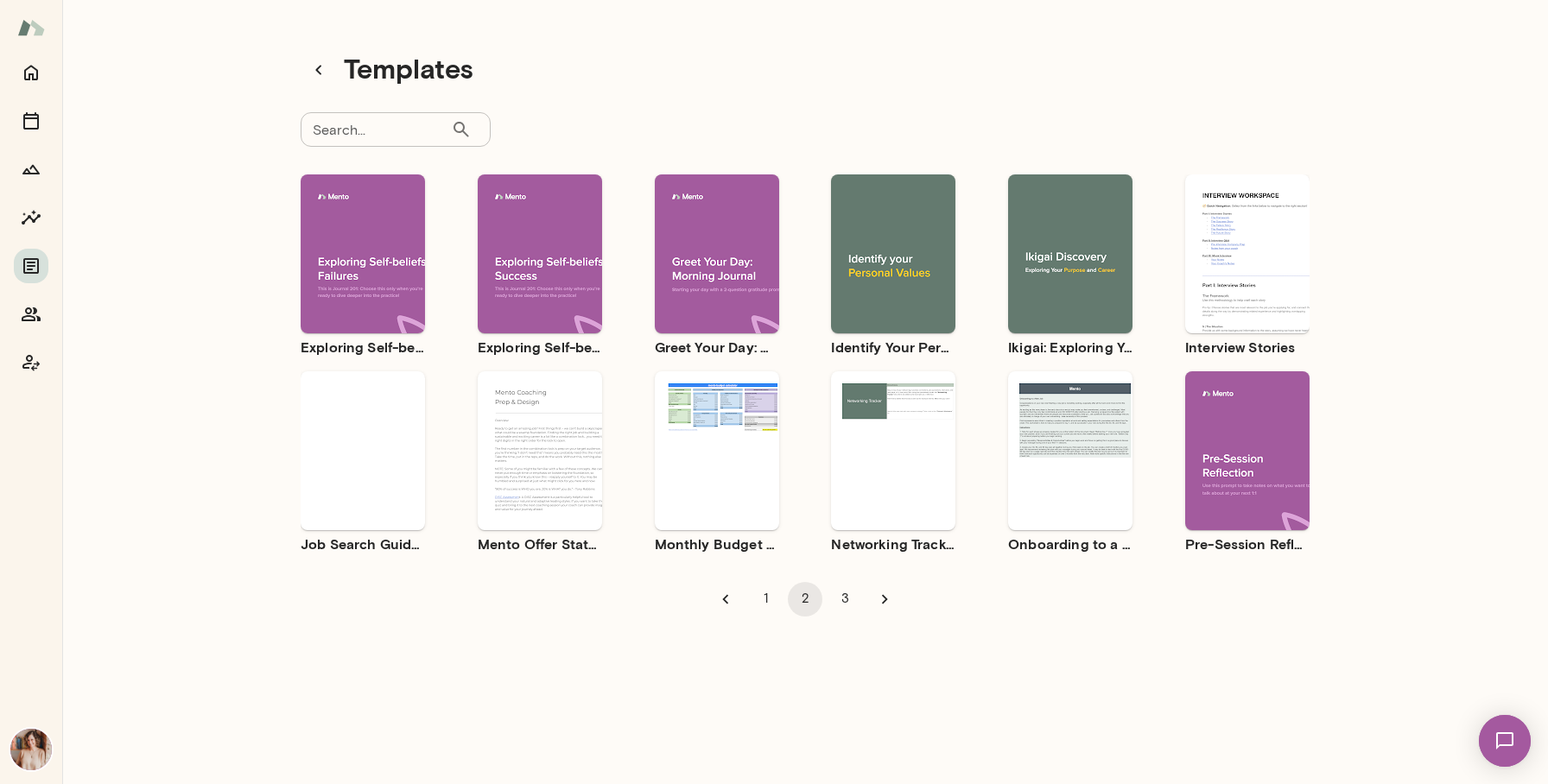 click on "Preview" at bounding box center (363, 269) 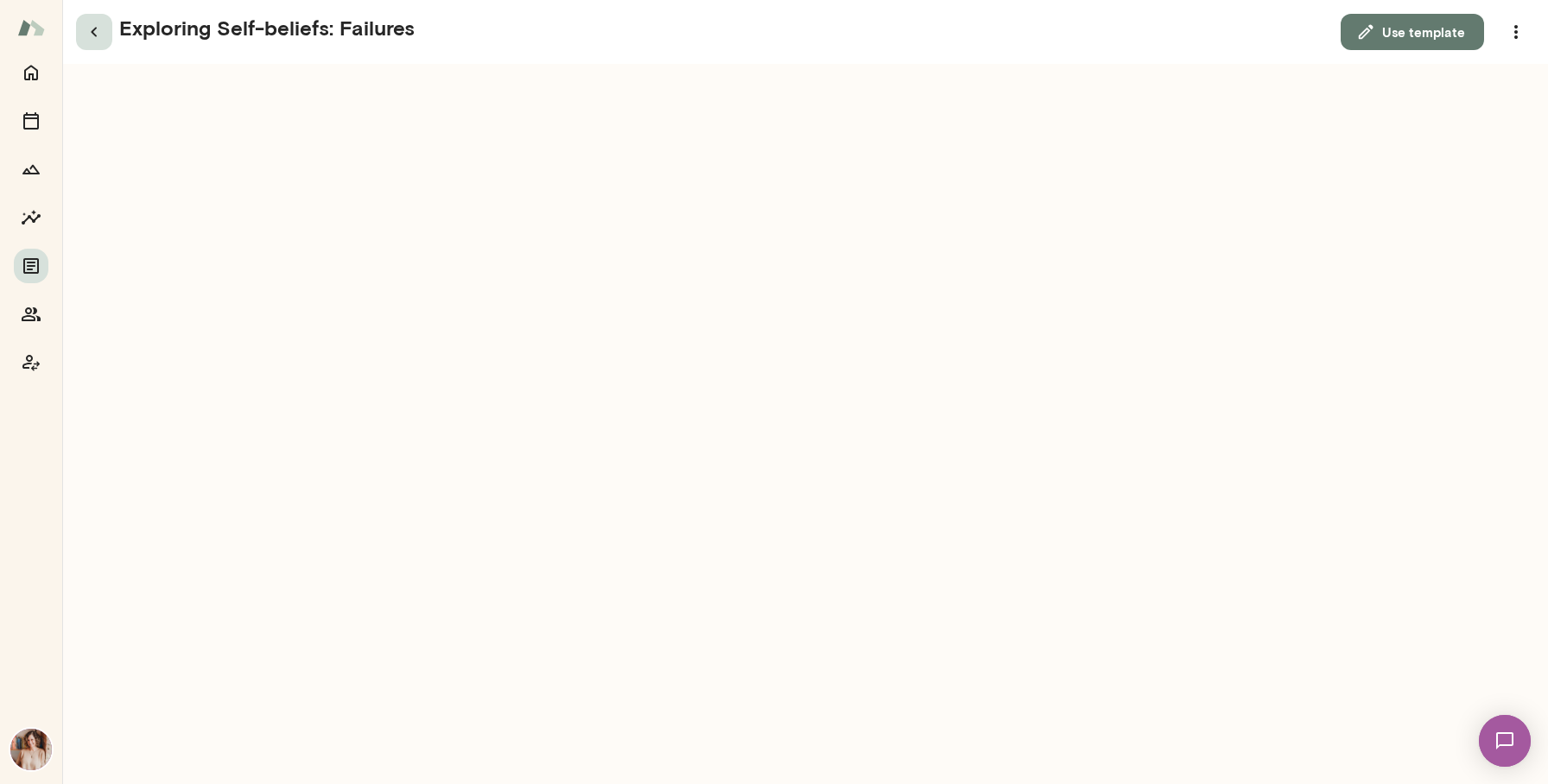click 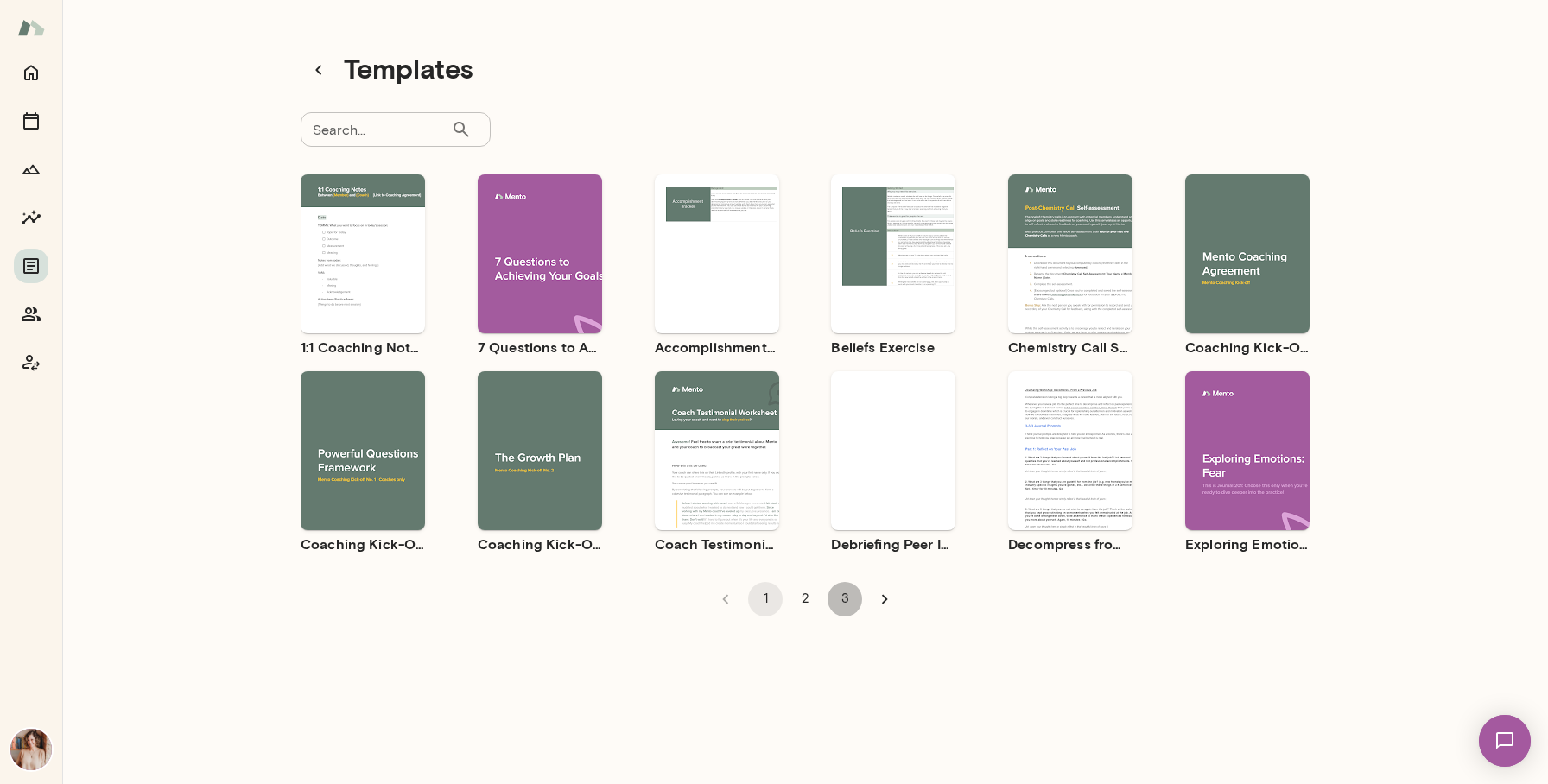 click on "3" at bounding box center (845, 599) 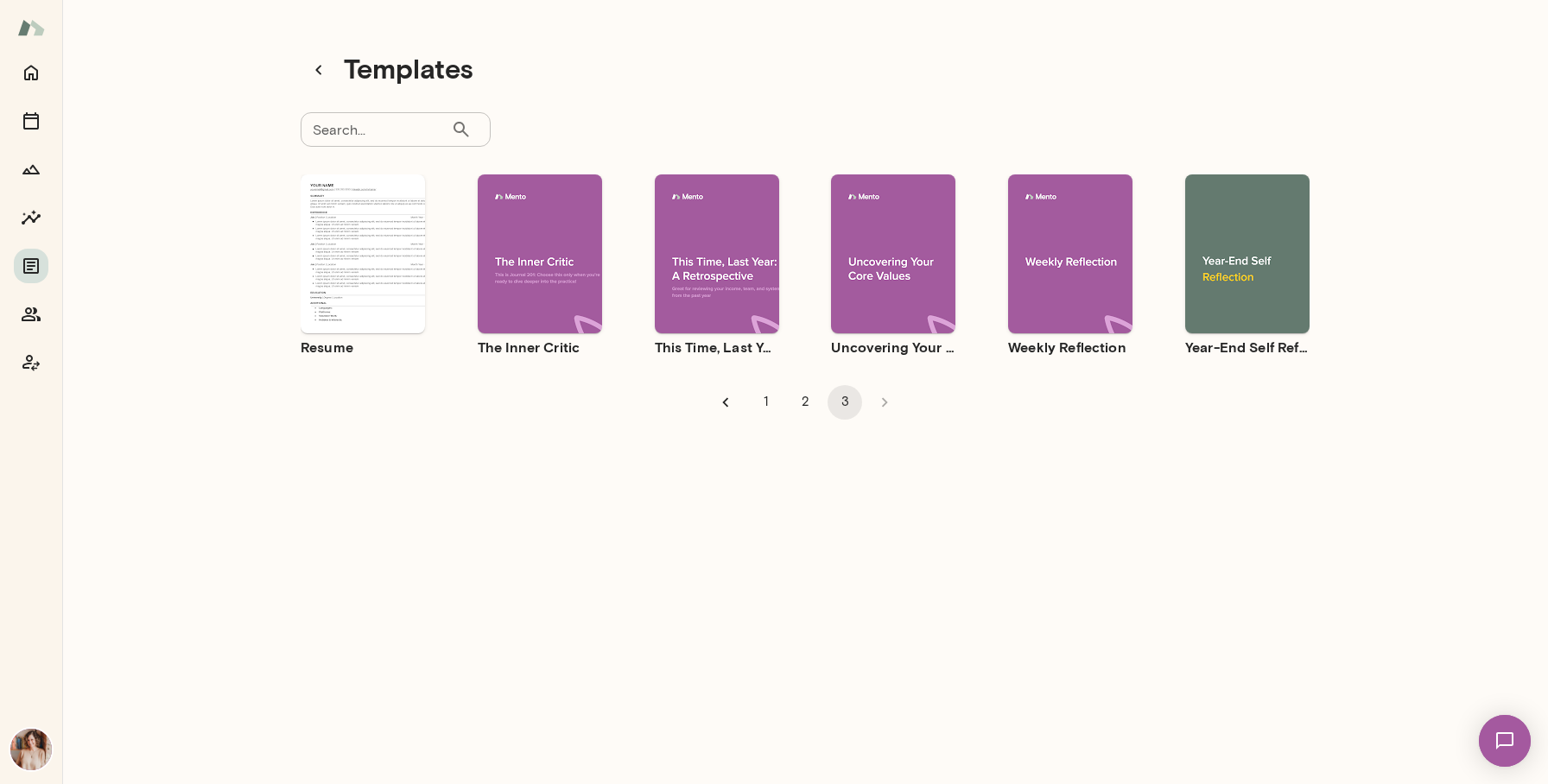 click on "Weekly Reflection" at bounding box center [1070, 347] 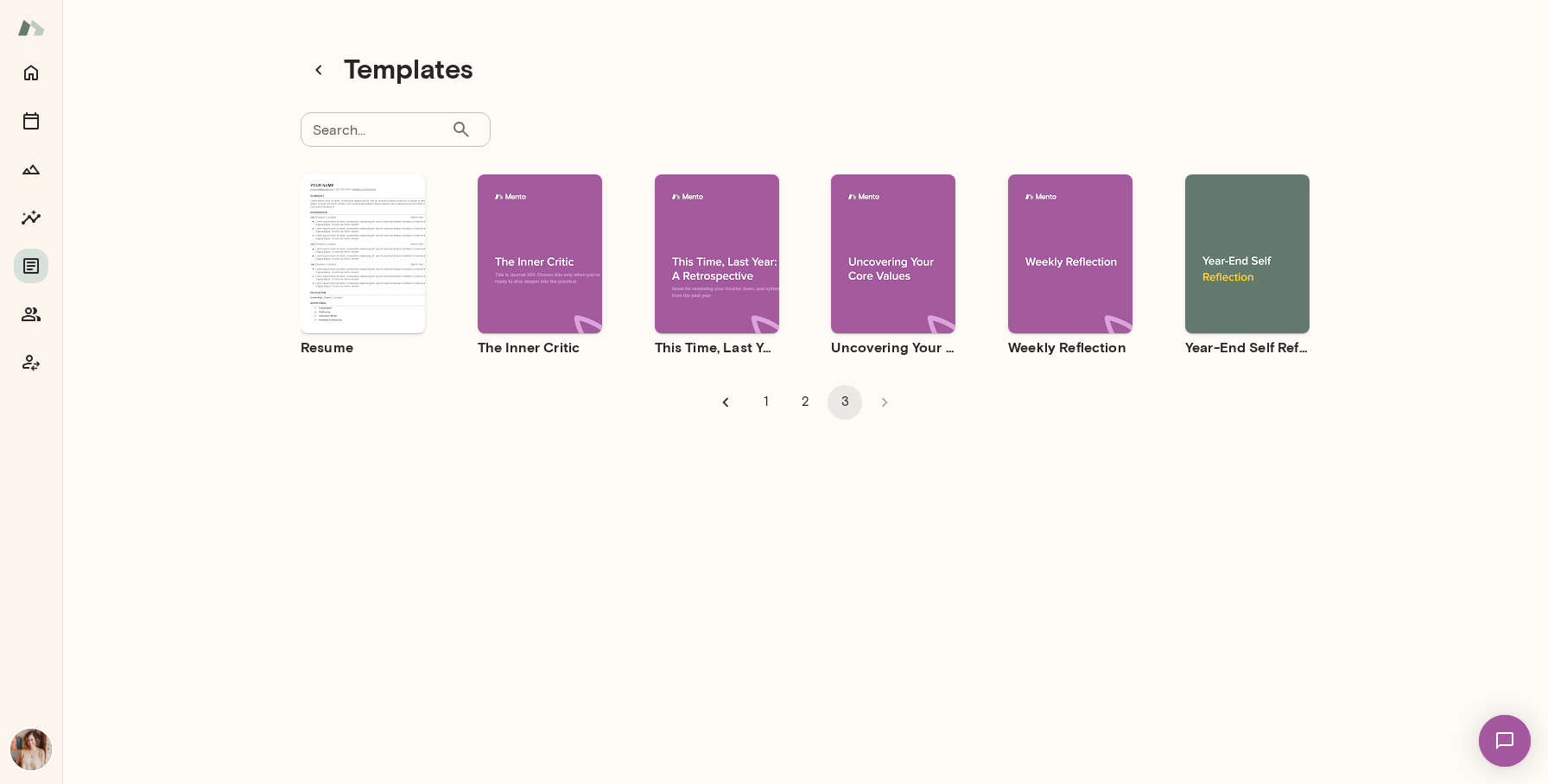 click on "Use template Preview" at bounding box center [1070, 254] 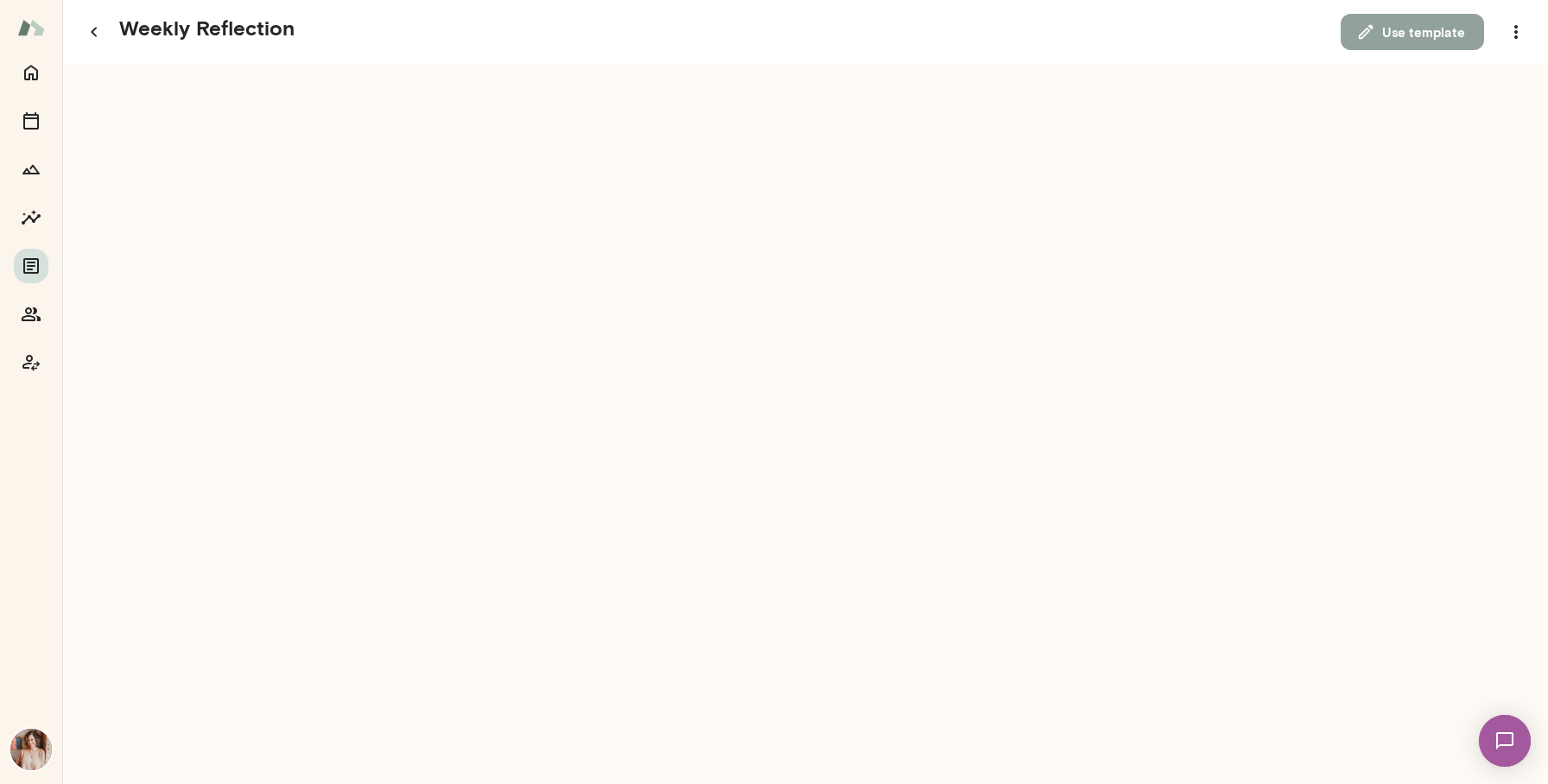 click on "Use template" at bounding box center (1412, 32) 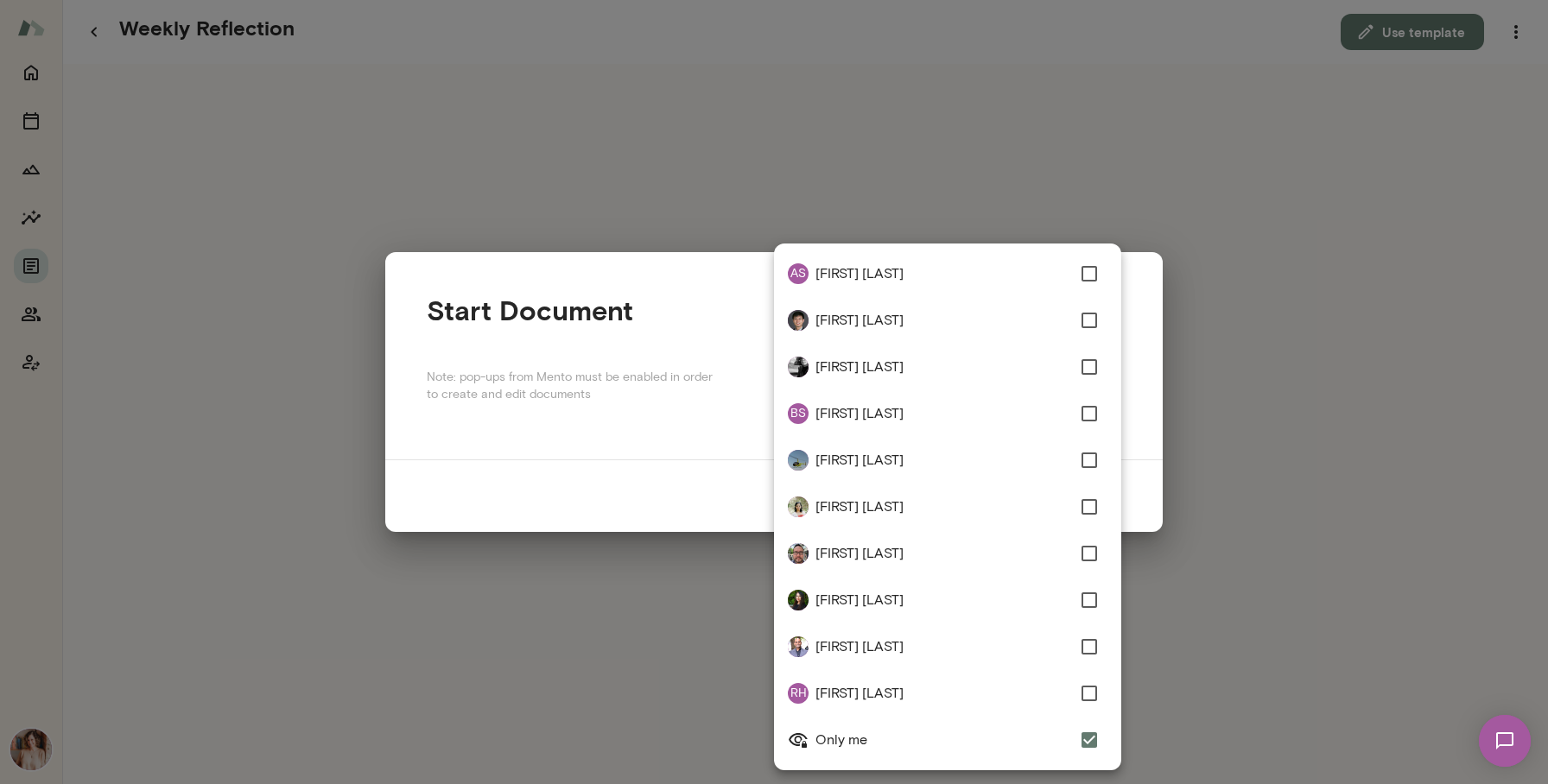 click on "**********" at bounding box center [774, 0] 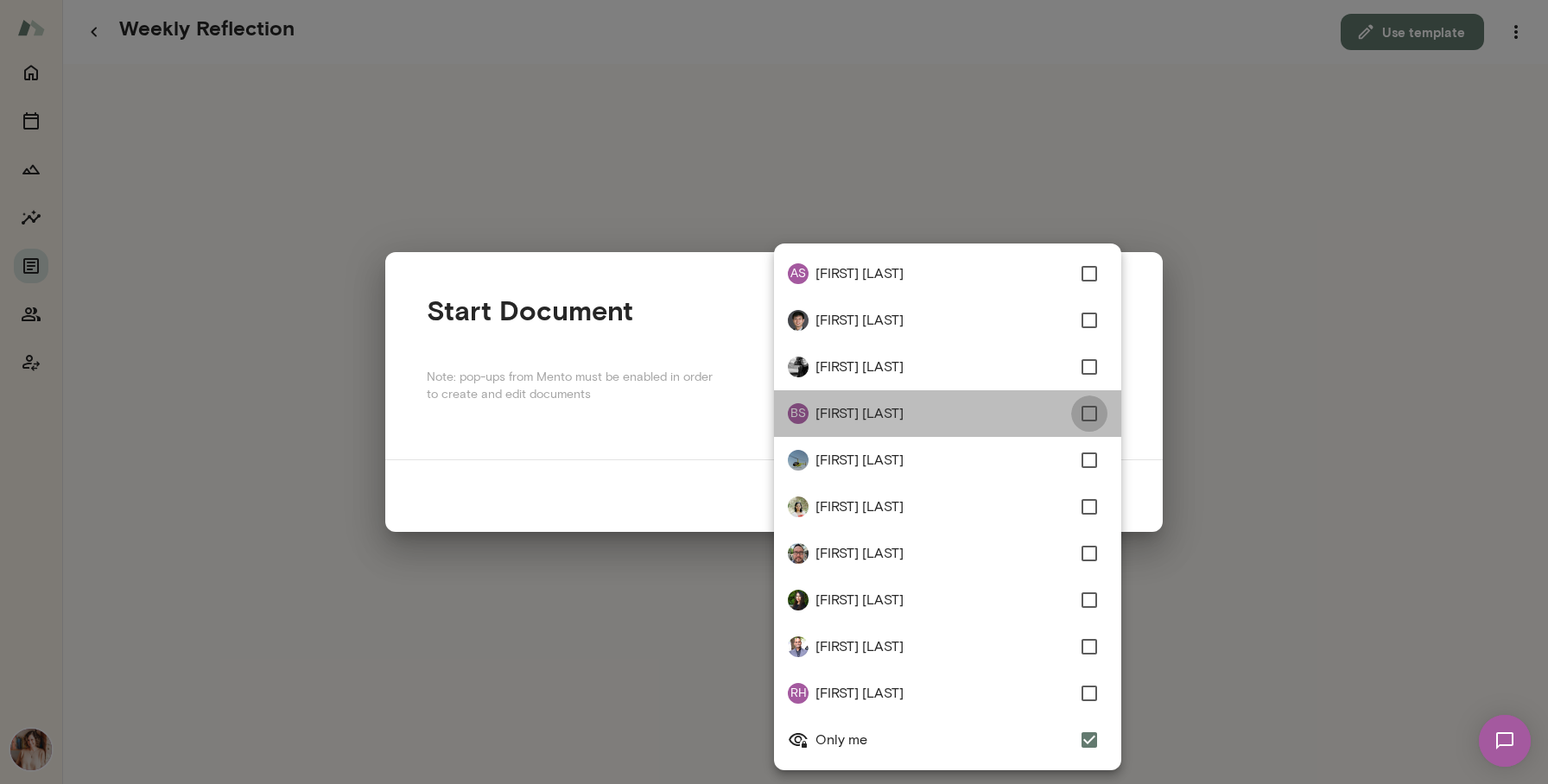 type on "**********" 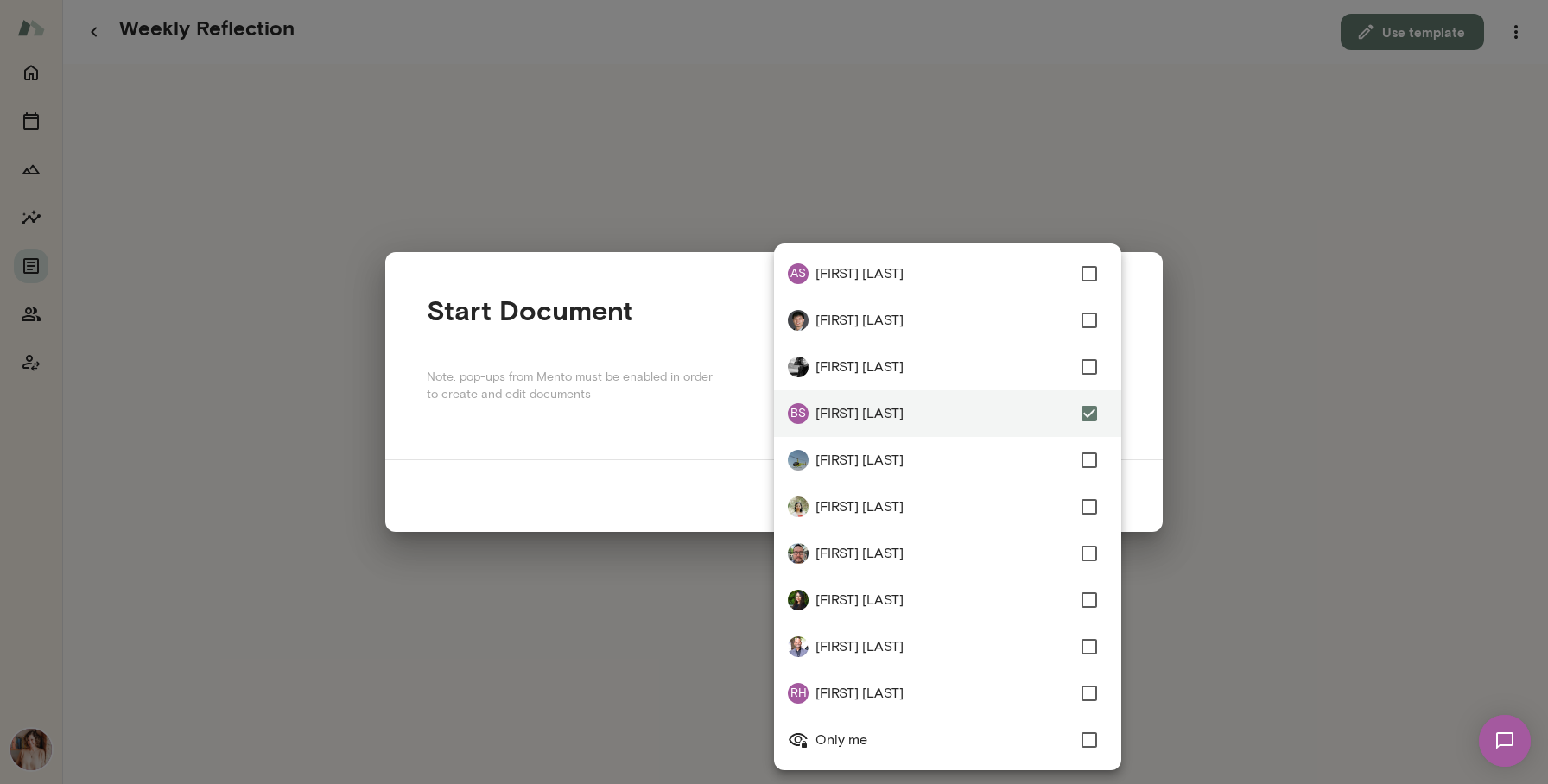 click at bounding box center [774, 392] 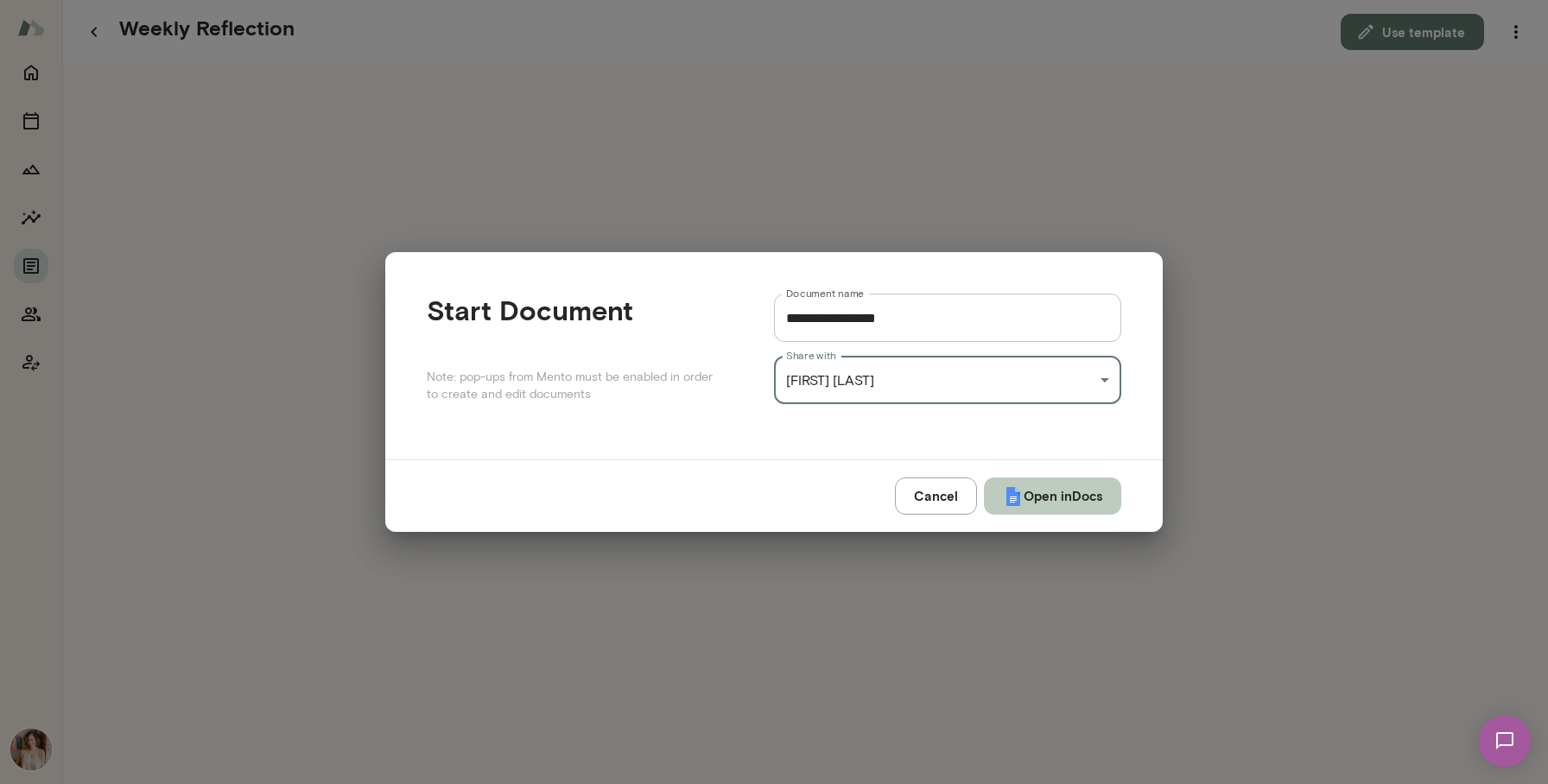 click on "Open in  Docs" at bounding box center [1052, 496] 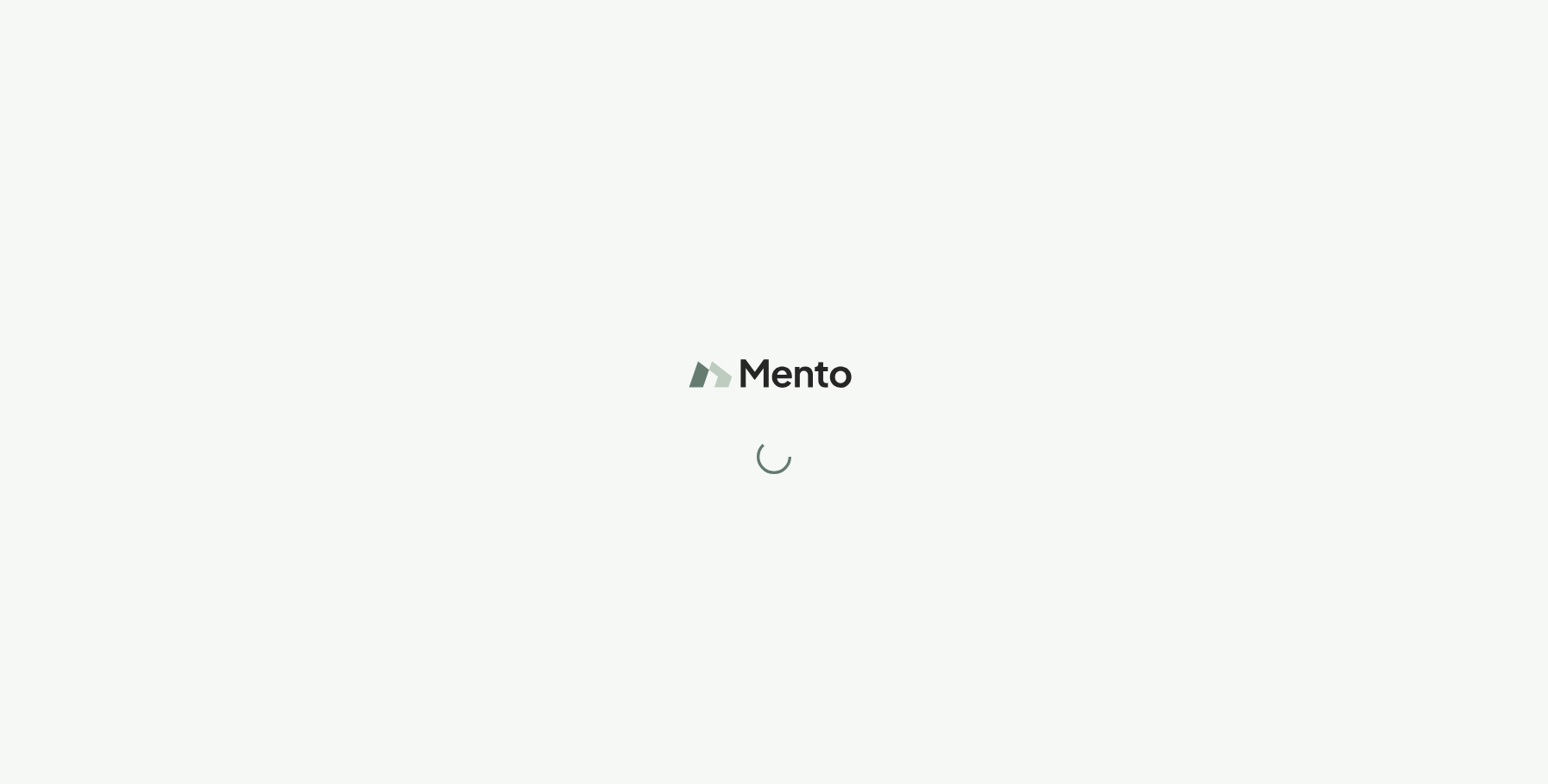 scroll, scrollTop: 0, scrollLeft: 0, axis: both 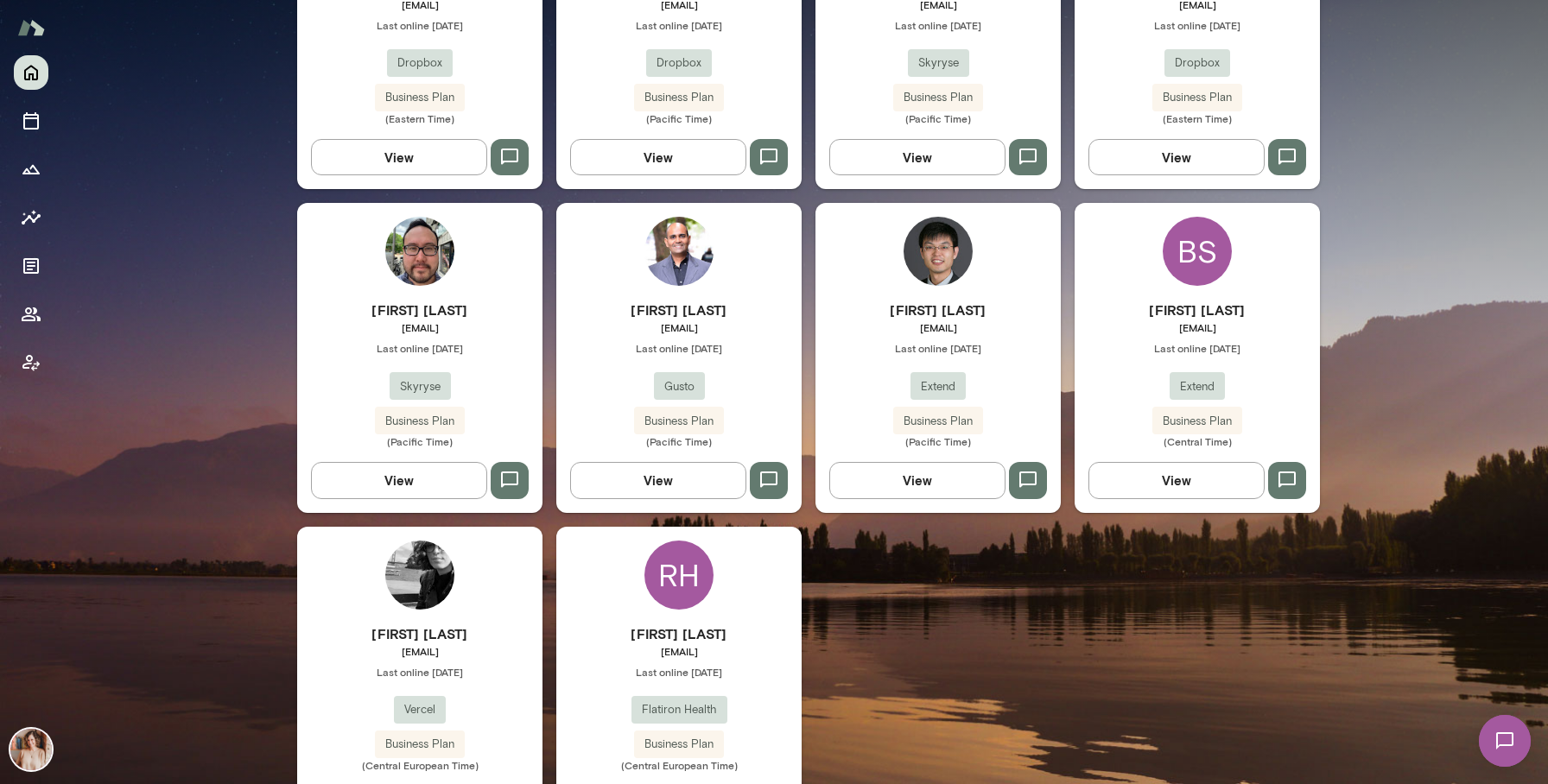 click 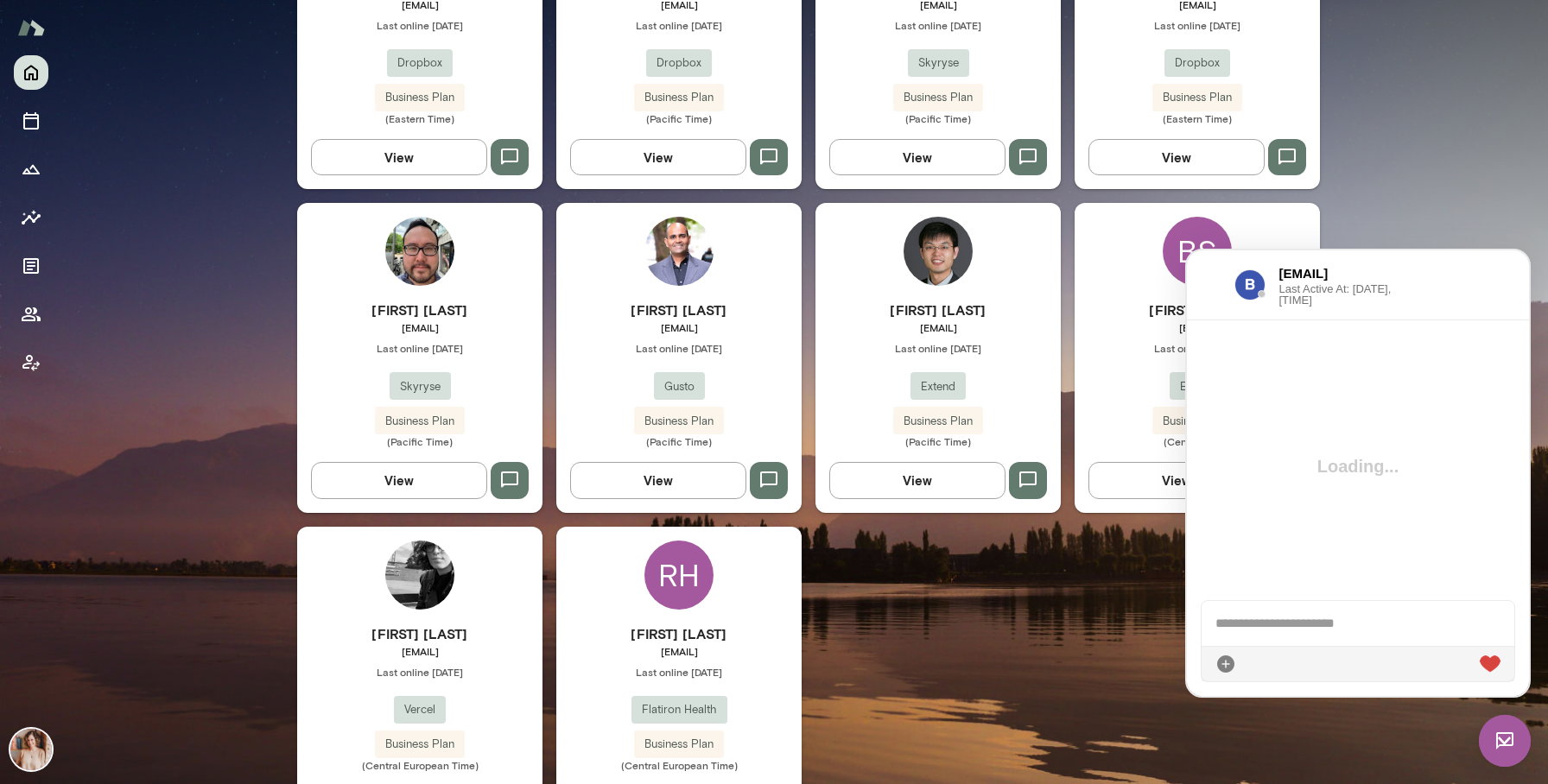 scroll, scrollTop: 0, scrollLeft: 0, axis: both 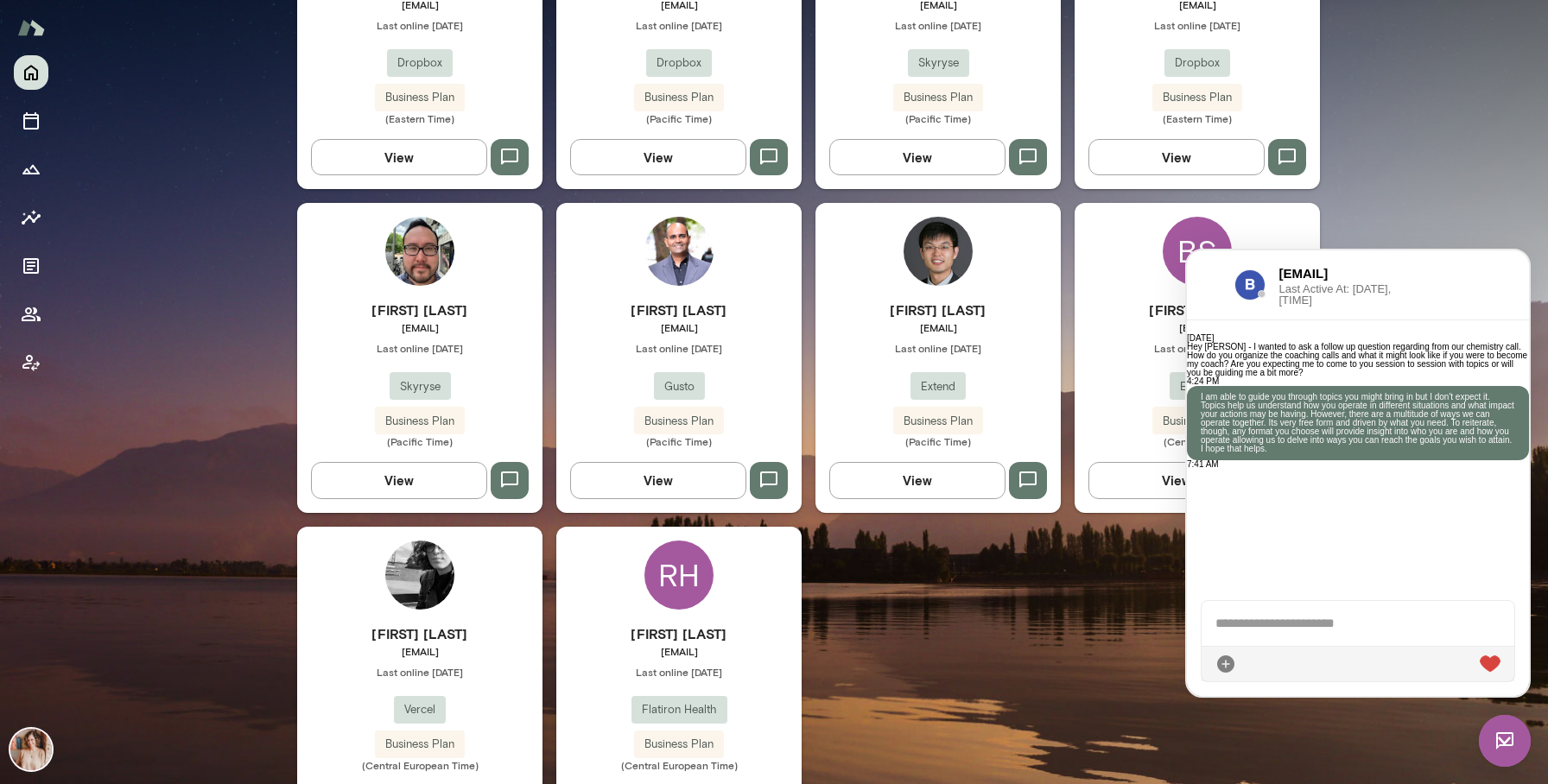 type 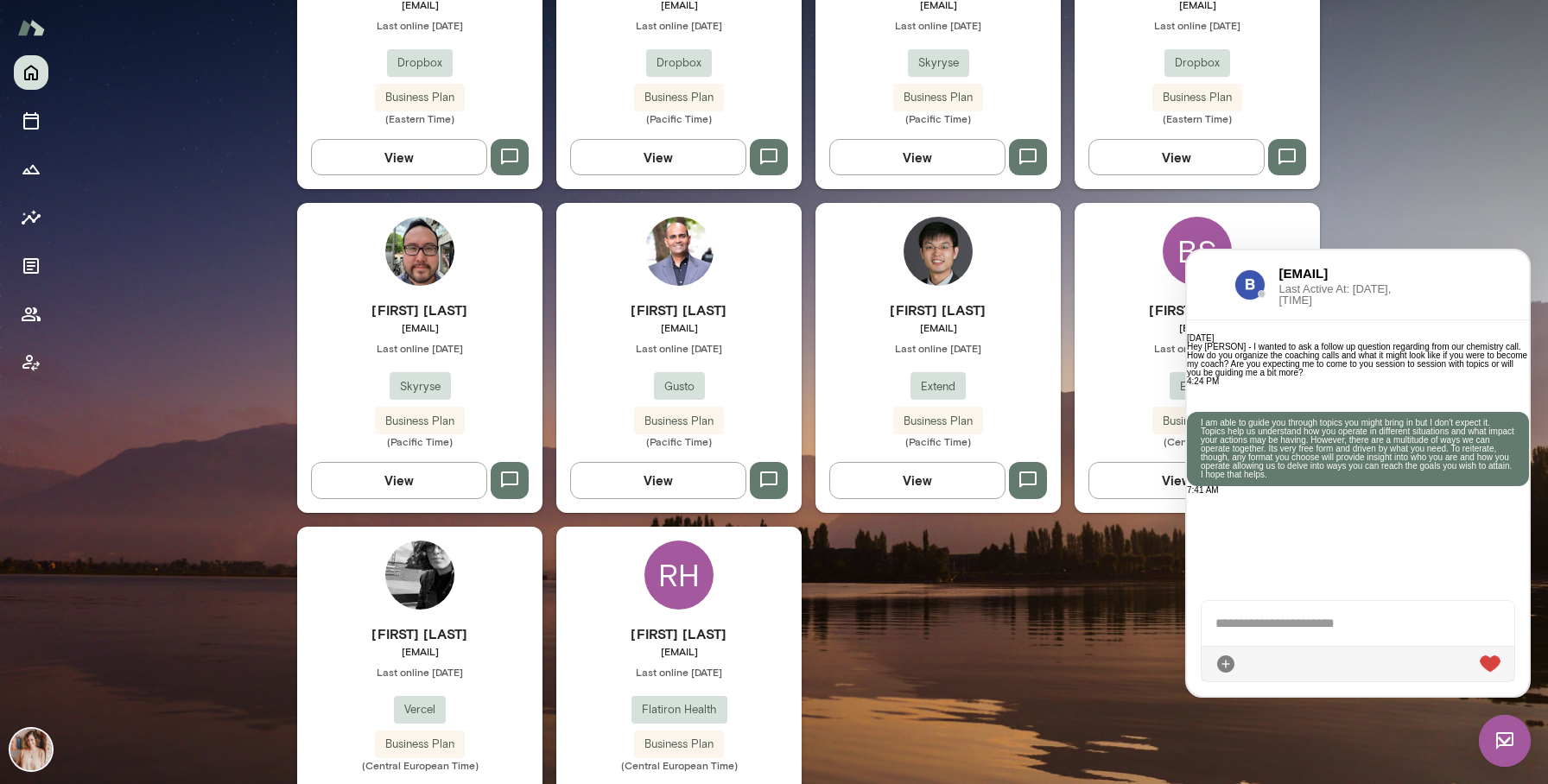 scroll, scrollTop: 307, scrollLeft: 0, axis: vertical 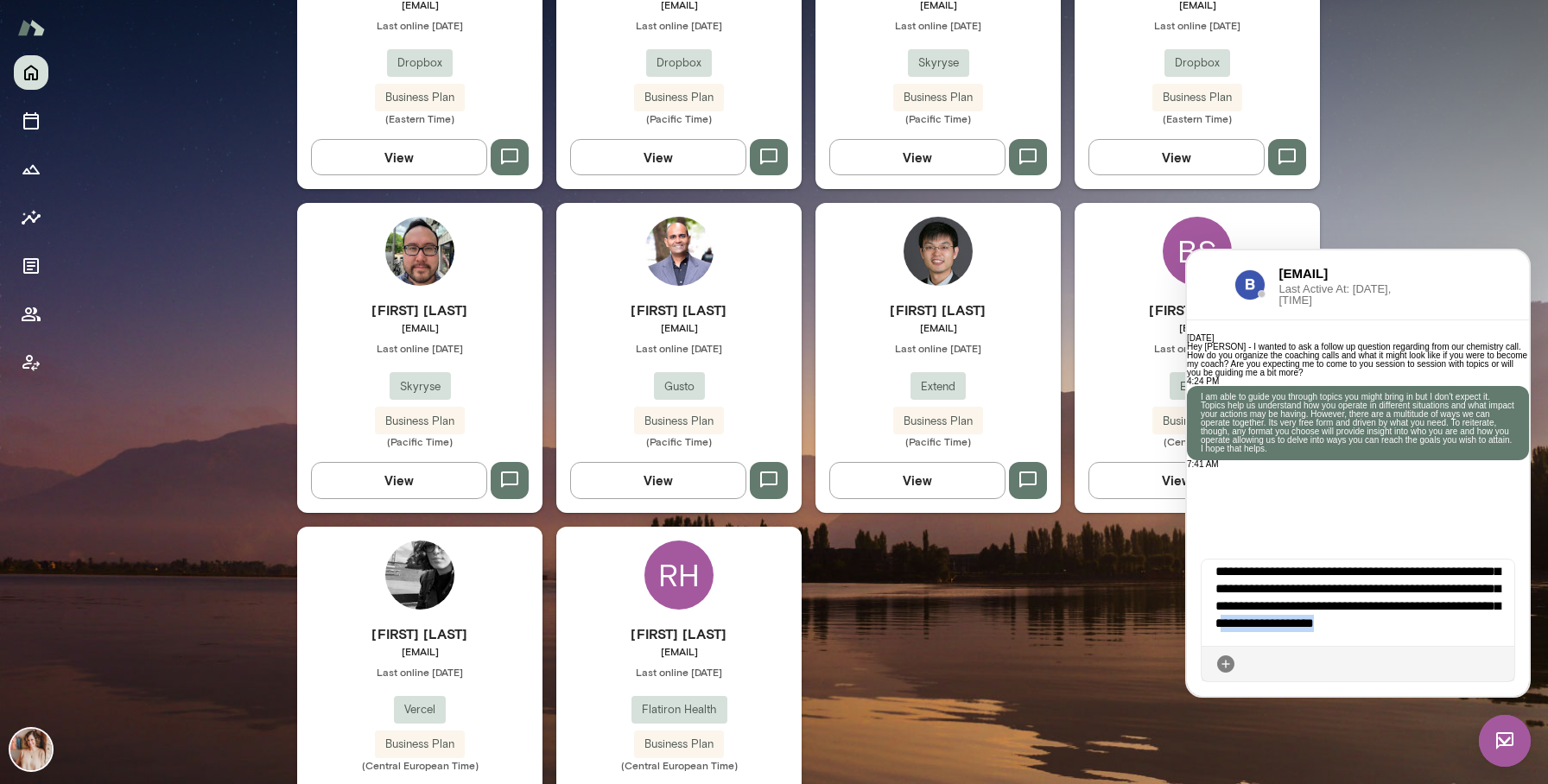 drag, startPoint x: 1425, startPoint y: 616, endPoint x: 1432, endPoint y: 643, distance: 27.89265 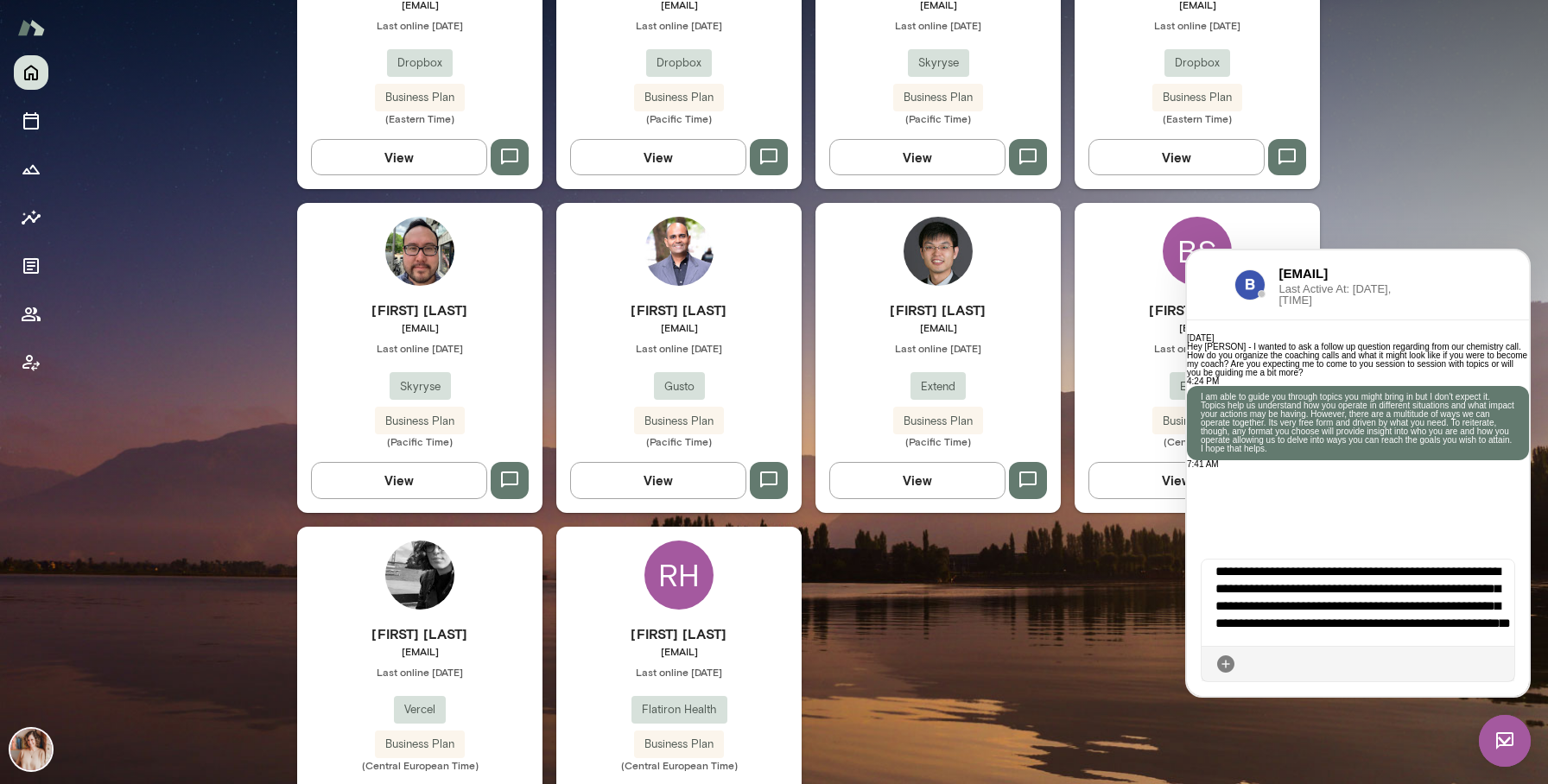 scroll, scrollTop: 28, scrollLeft: 0, axis: vertical 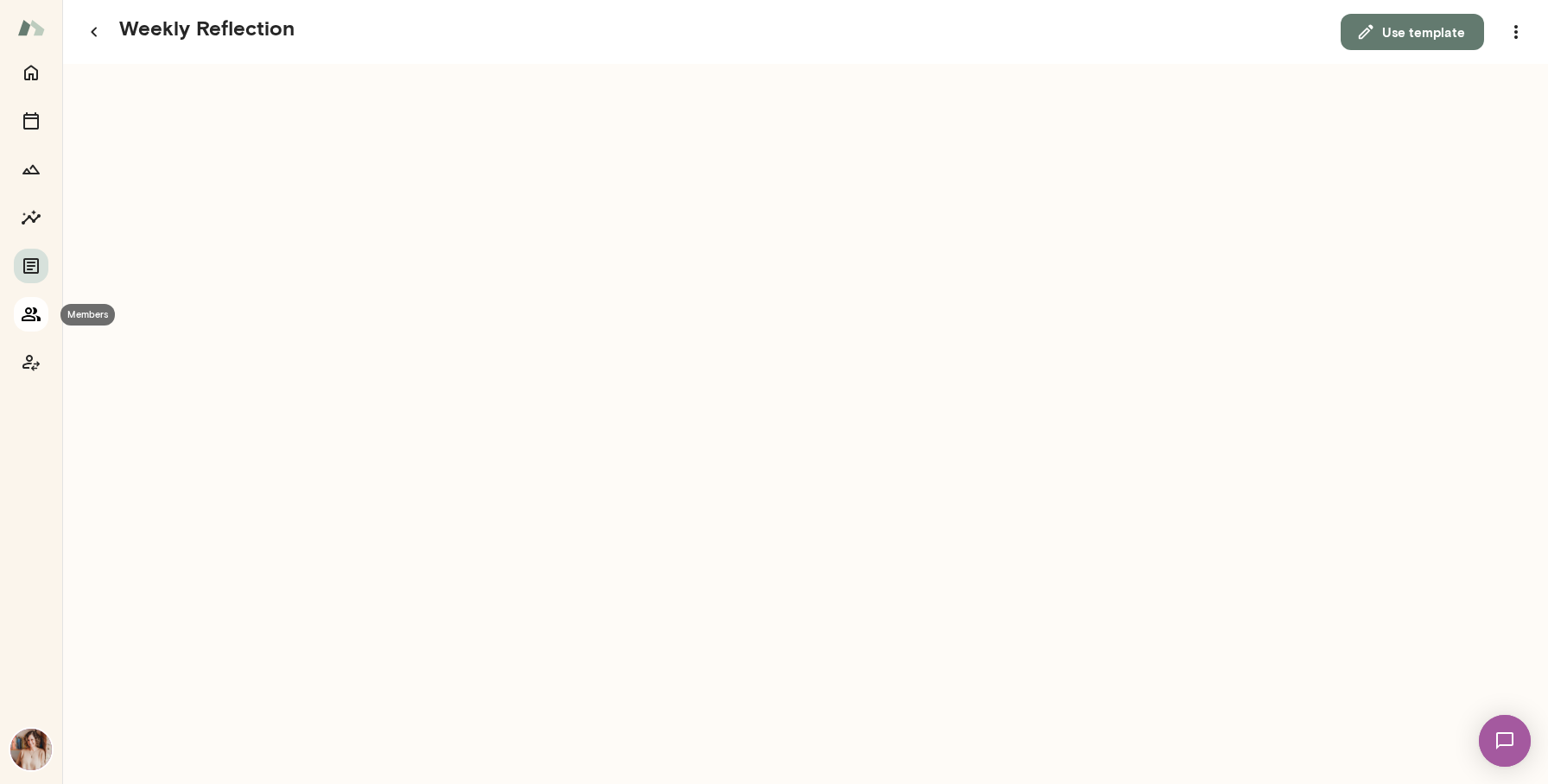 click at bounding box center [31, 314] 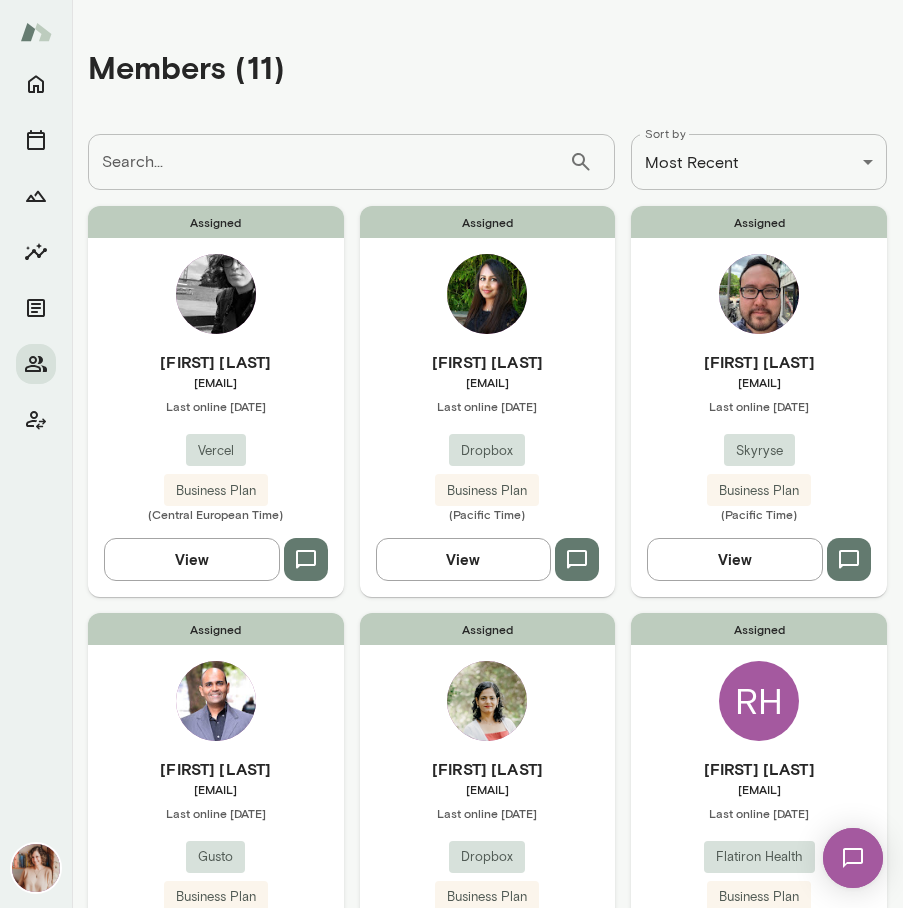 click on "[FIRST] [LAST] [EMAIL] Last online [DATE] [COMPANY] Plan ([TIMEZONE])" at bounding box center (759, 436) 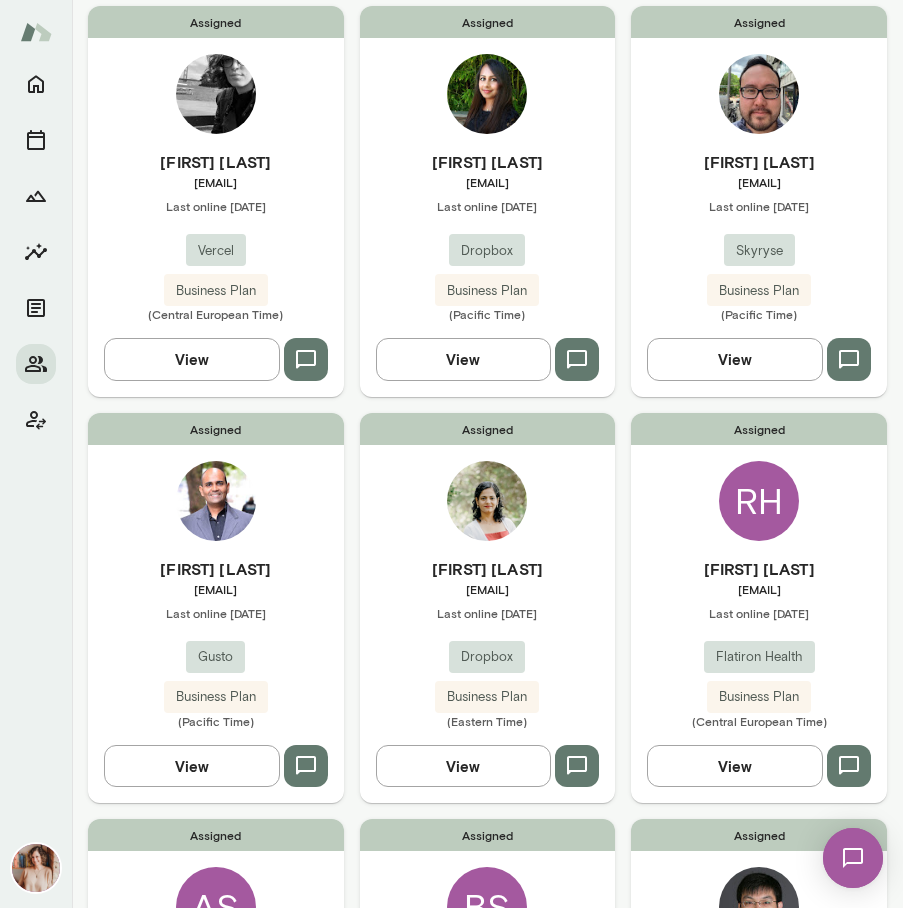 scroll, scrollTop: 201, scrollLeft: 0, axis: vertical 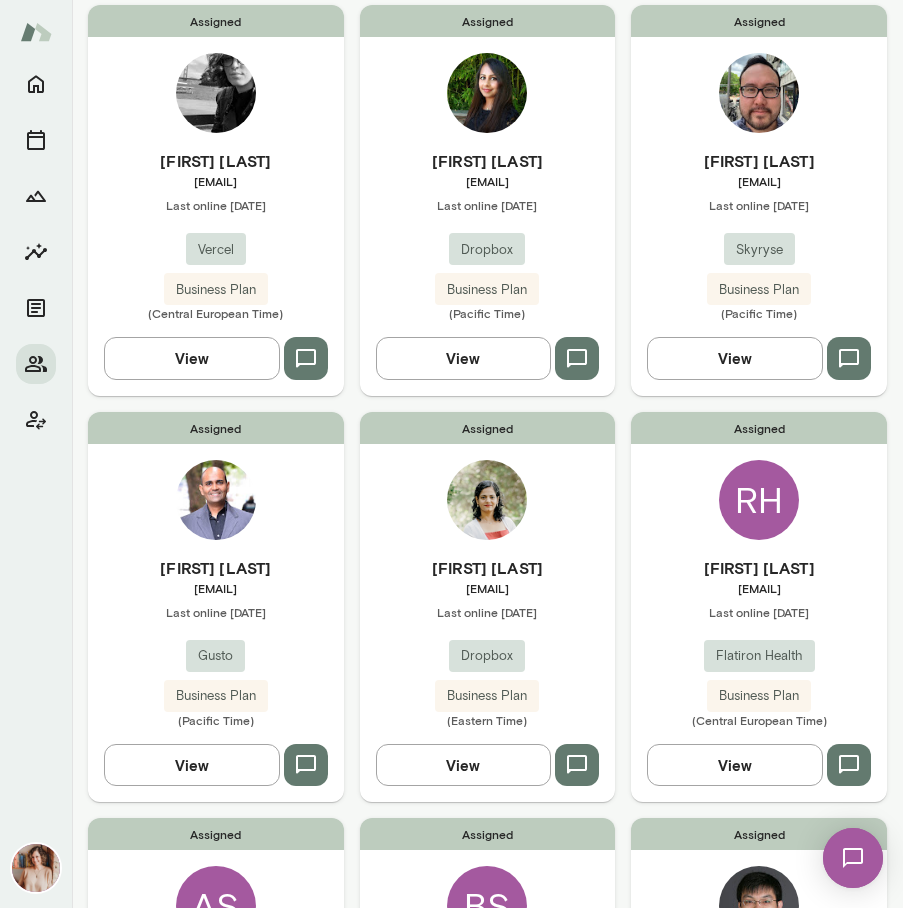 click on "[FIRST] [LAST] [EMAIL] Last online [DATE] [COMPANY] Plan ([TIMEZONE])" at bounding box center (488, 642) 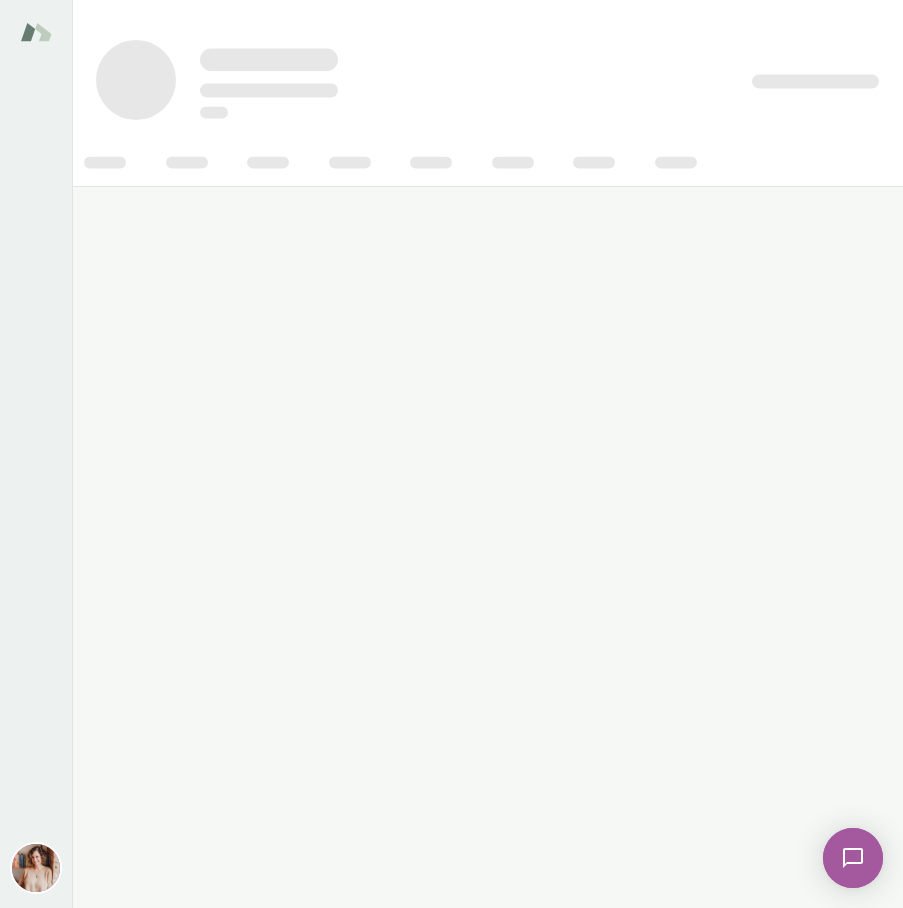 scroll, scrollTop: 0, scrollLeft: 0, axis: both 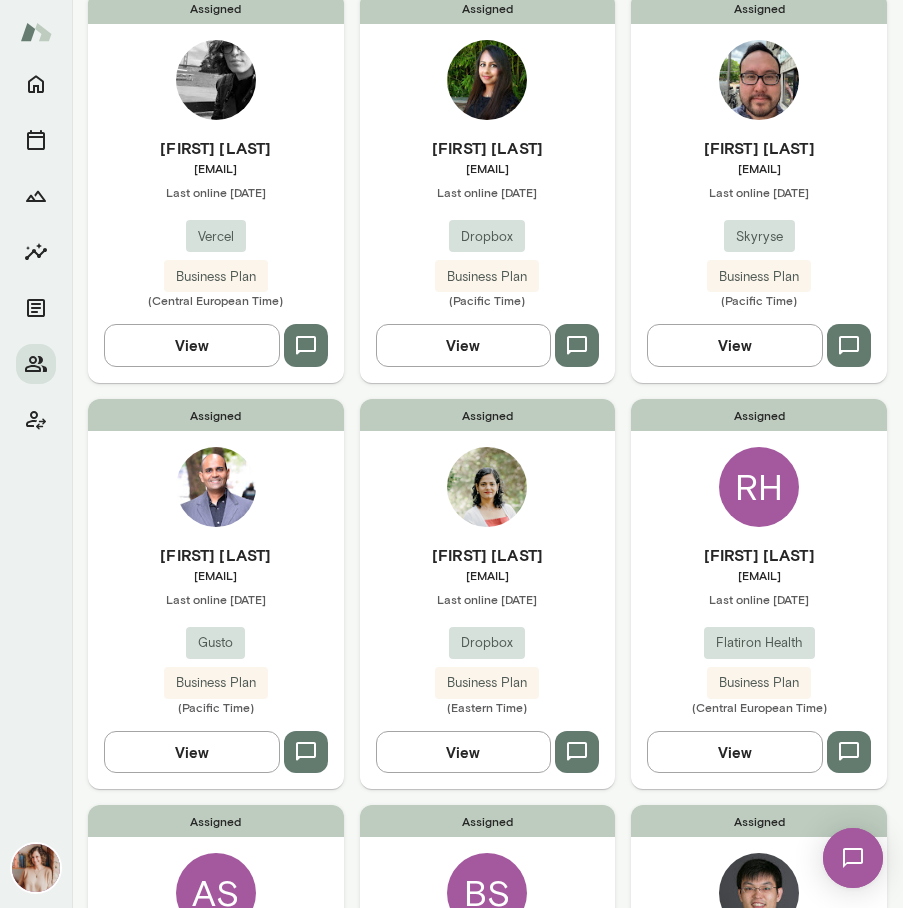 click on "[FIRST] [LAST]" at bounding box center [759, 555] 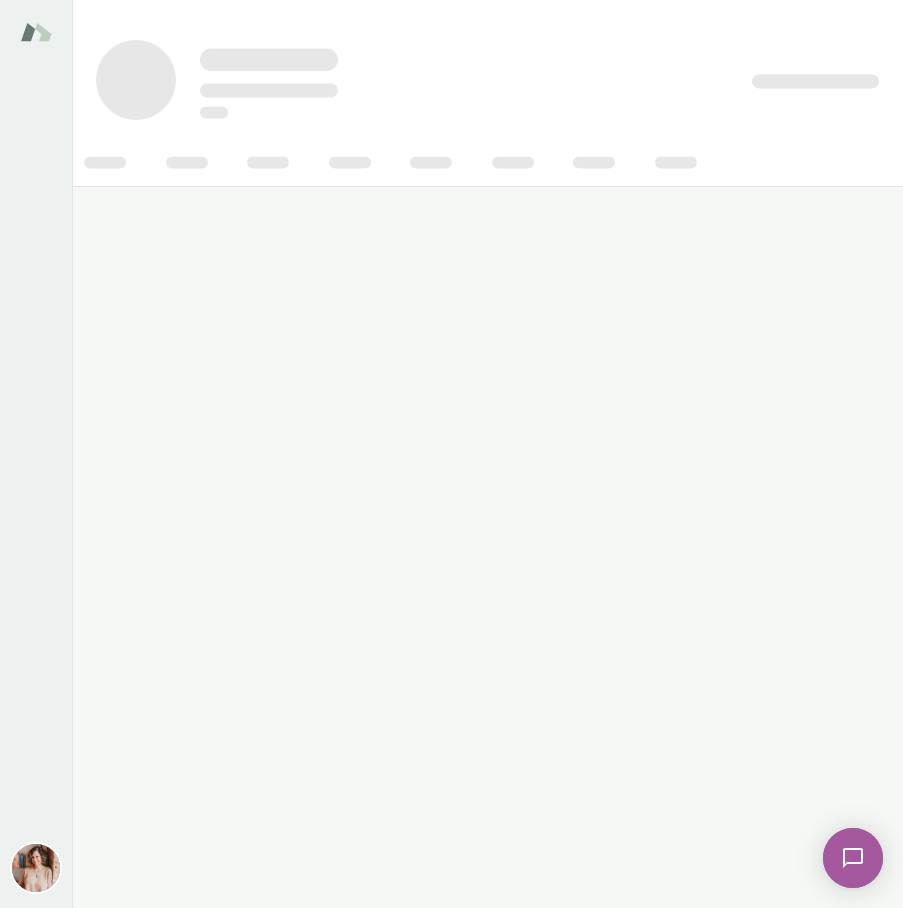 scroll, scrollTop: 0, scrollLeft: 0, axis: both 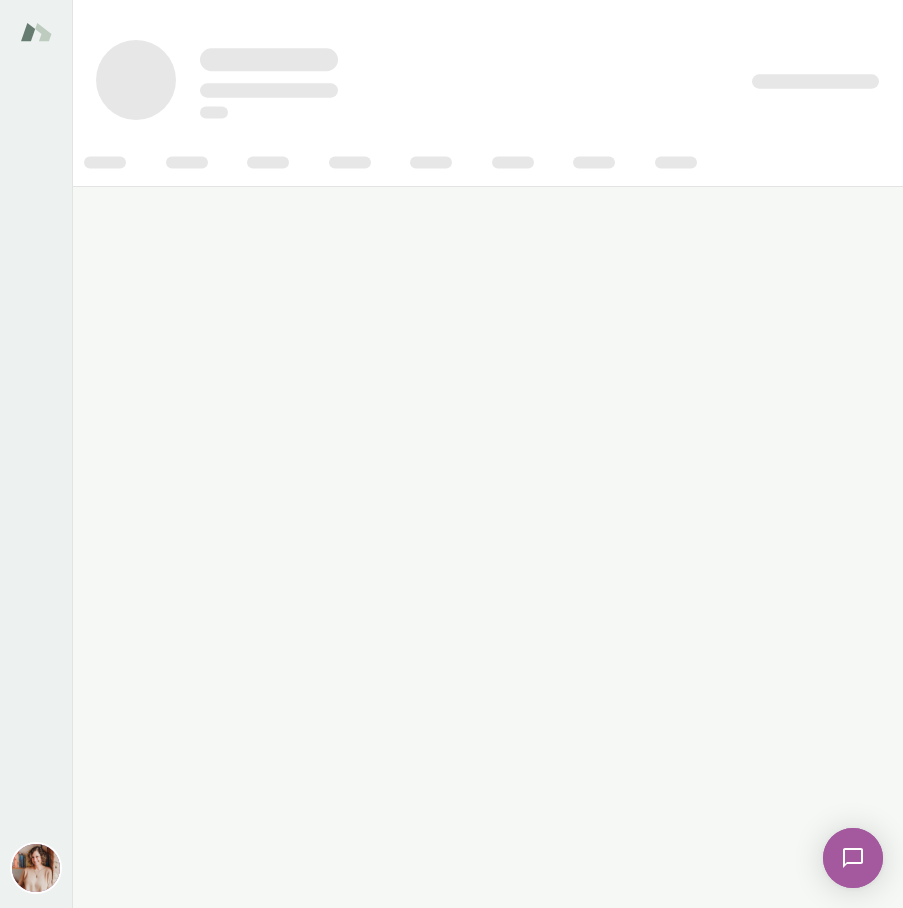 click at bounding box center (487, 454) 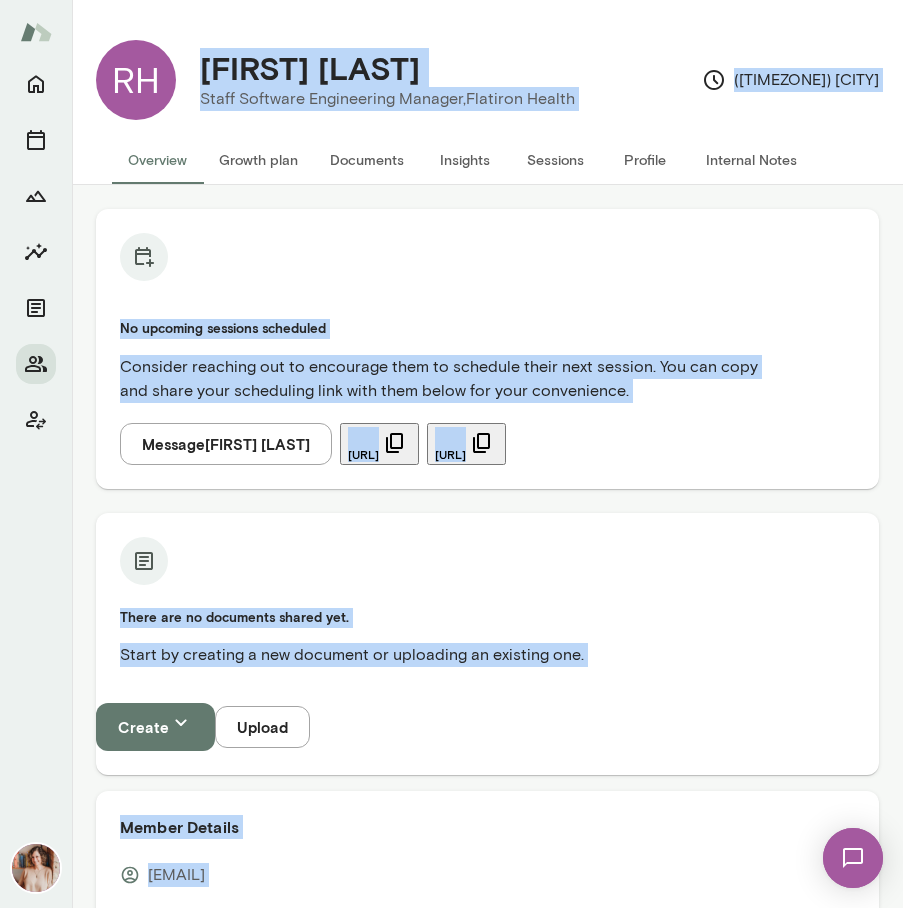 click on "Last online [DATE] Consider reaching out to encourage them to schedule their next session. You can copy and share your scheduling link with them below for your convenience. Message [FIRST] [LAST] [URL] [URL]" at bounding box center [487, 349] 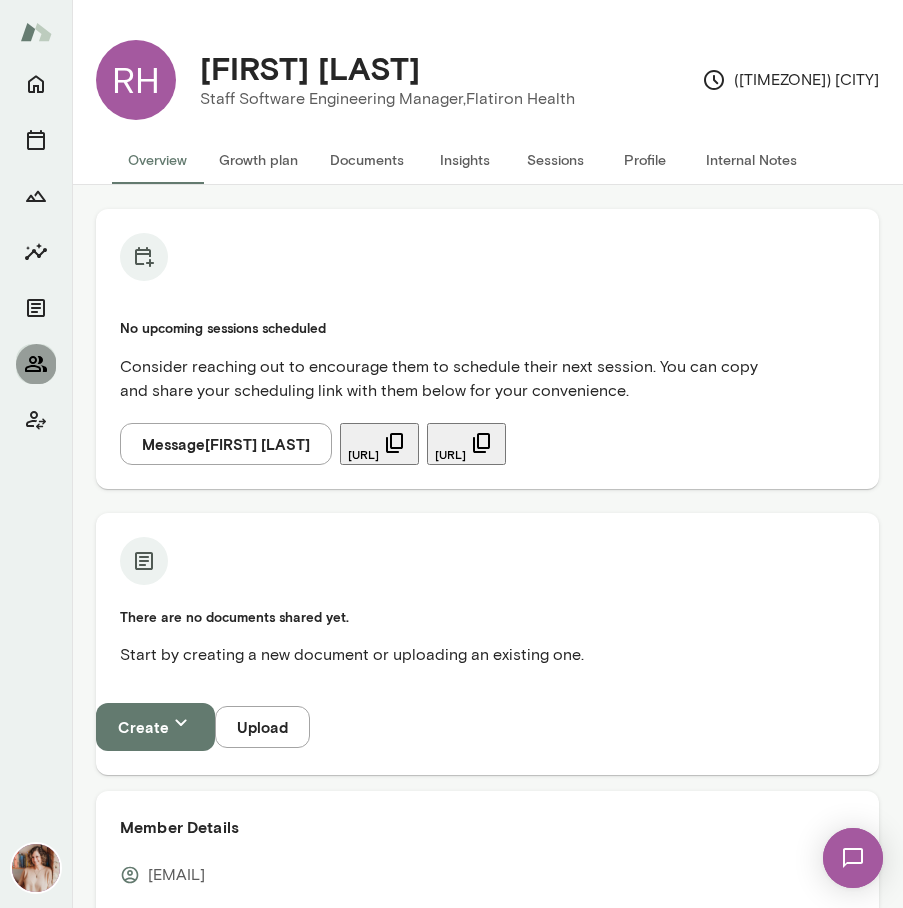 click 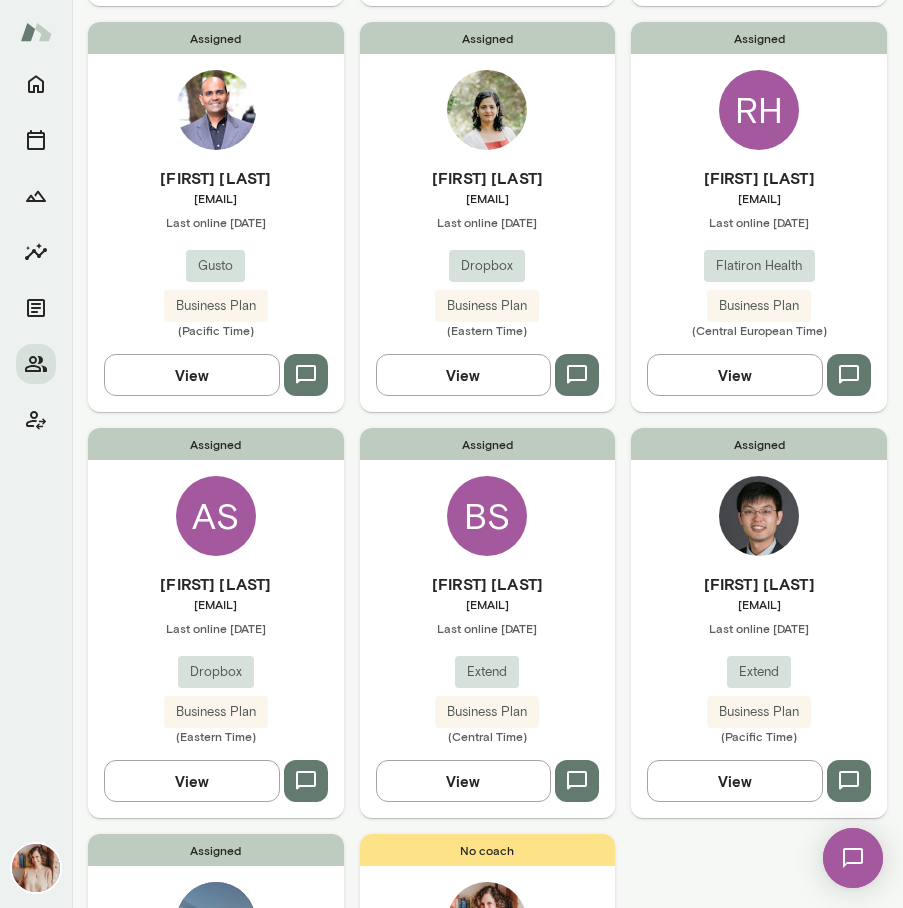 scroll, scrollTop: 617, scrollLeft: 0, axis: vertical 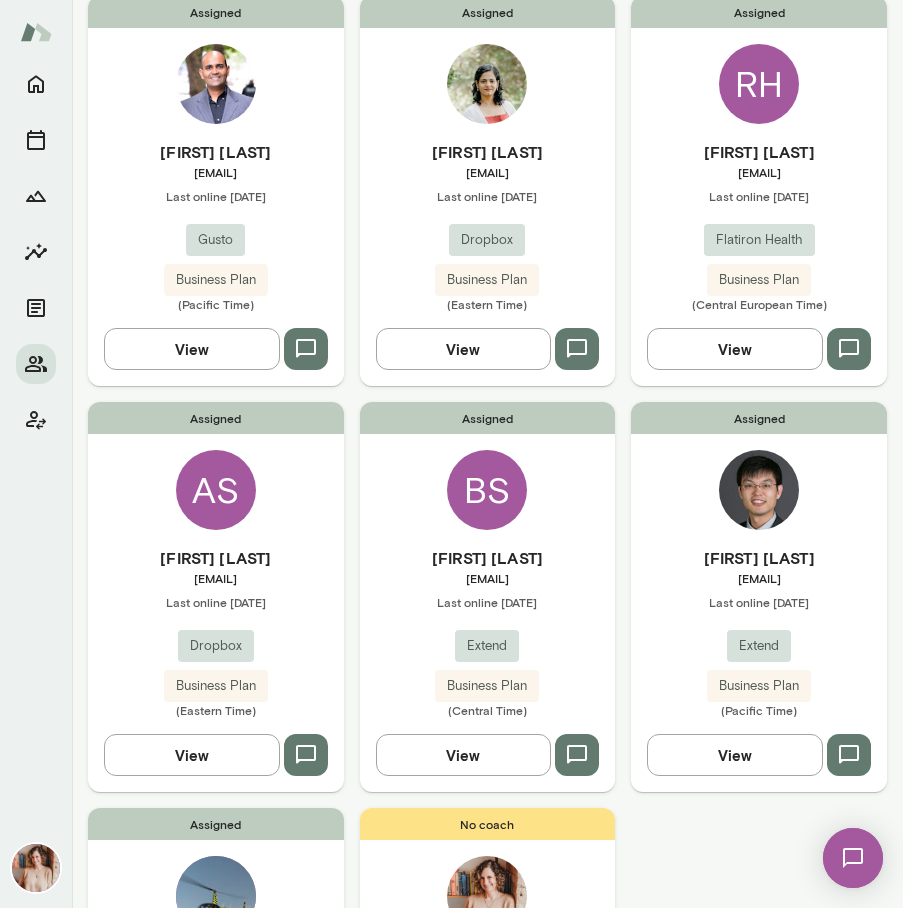 click on "Assigned AS [FIRST] [LAST] [EMAIL] Last online [DATE] [COMPANY] Plan ([TIMEZONE]) View" at bounding box center [216, 597] 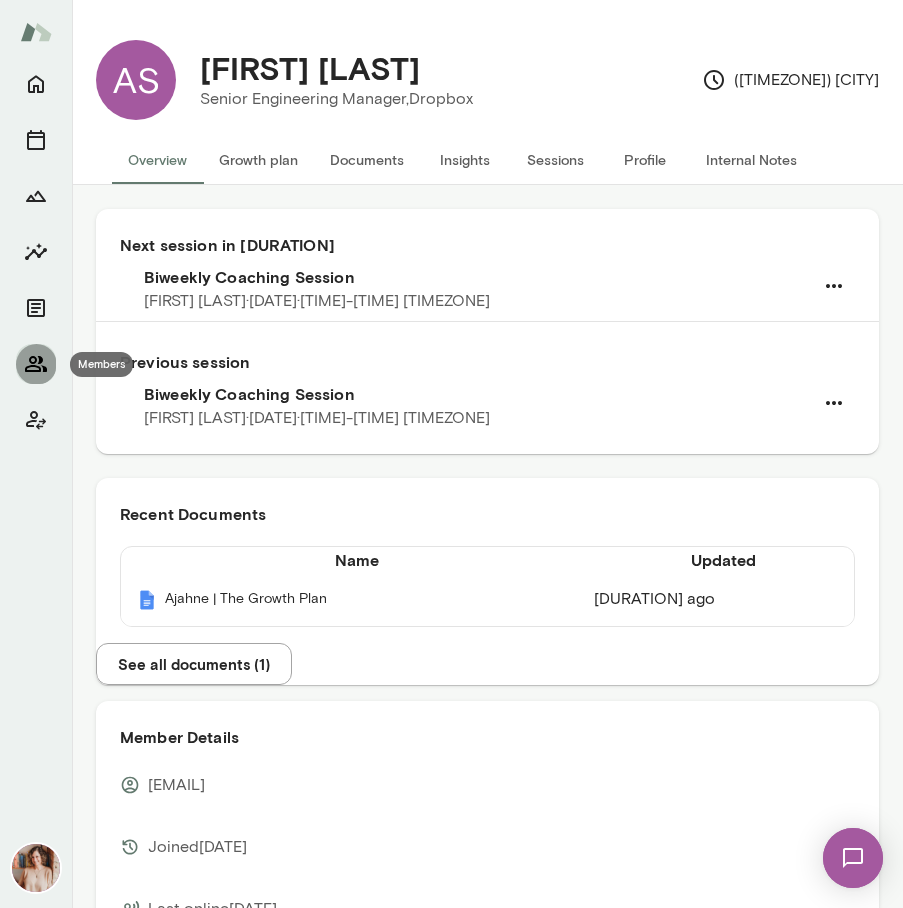 click at bounding box center [36, 364] 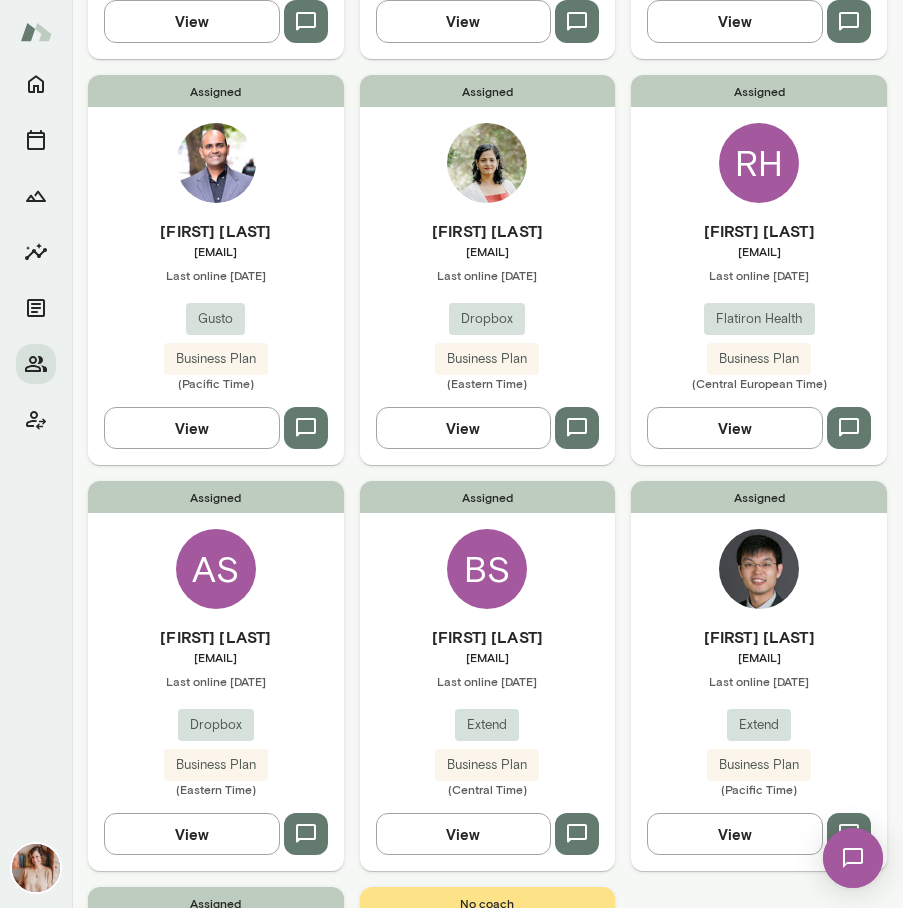 scroll, scrollTop: 556, scrollLeft: 0, axis: vertical 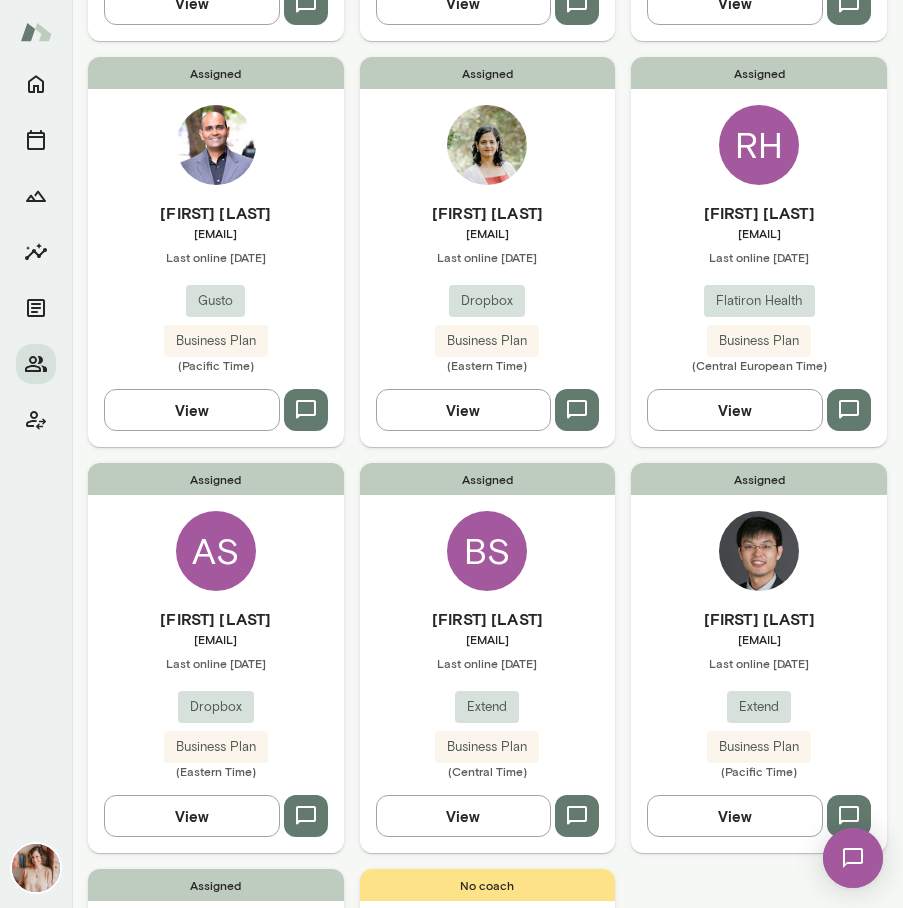 click on "Assigned BS [FIRST] [LAST] [EMAIL] Last online [DATE] [COMPANY] Plan ([TIMEZONE]) View" at bounding box center [488, 658] 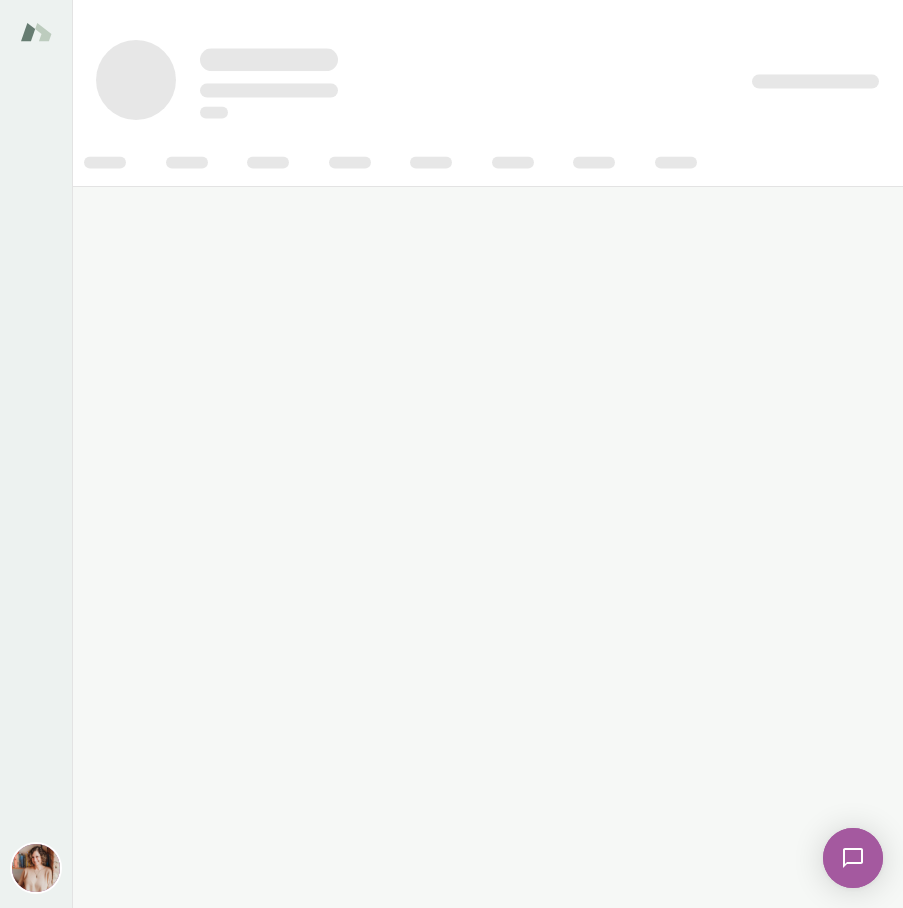 scroll, scrollTop: 0, scrollLeft: 0, axis: both 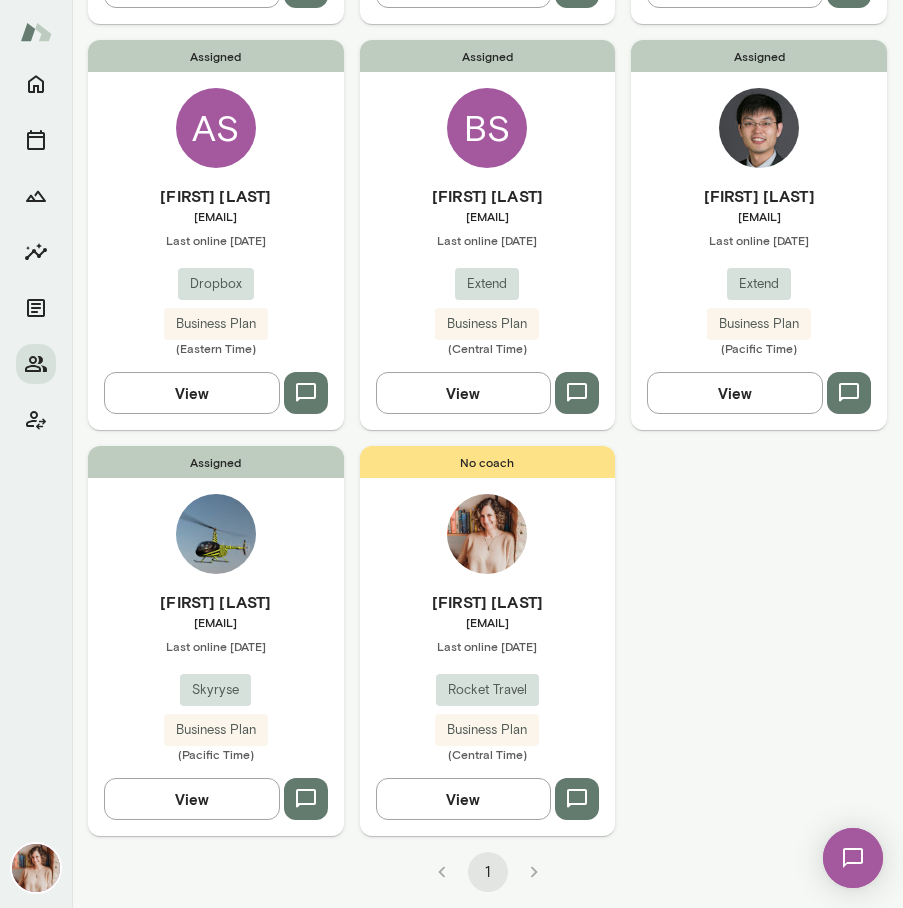 click at bounding box center [36, 486] 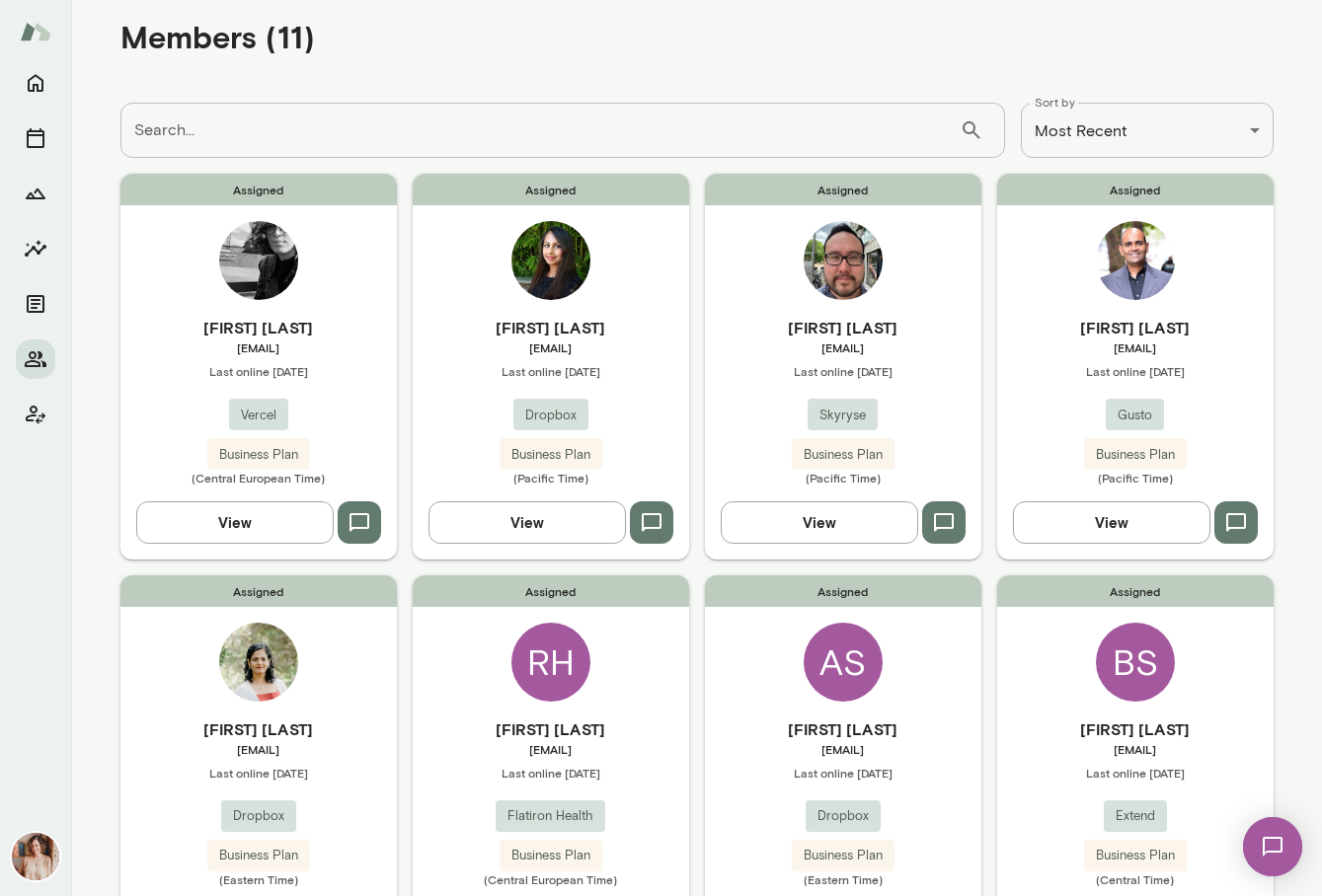 scroll, scrollTop: 0, scrollLeft: 0, axis: both 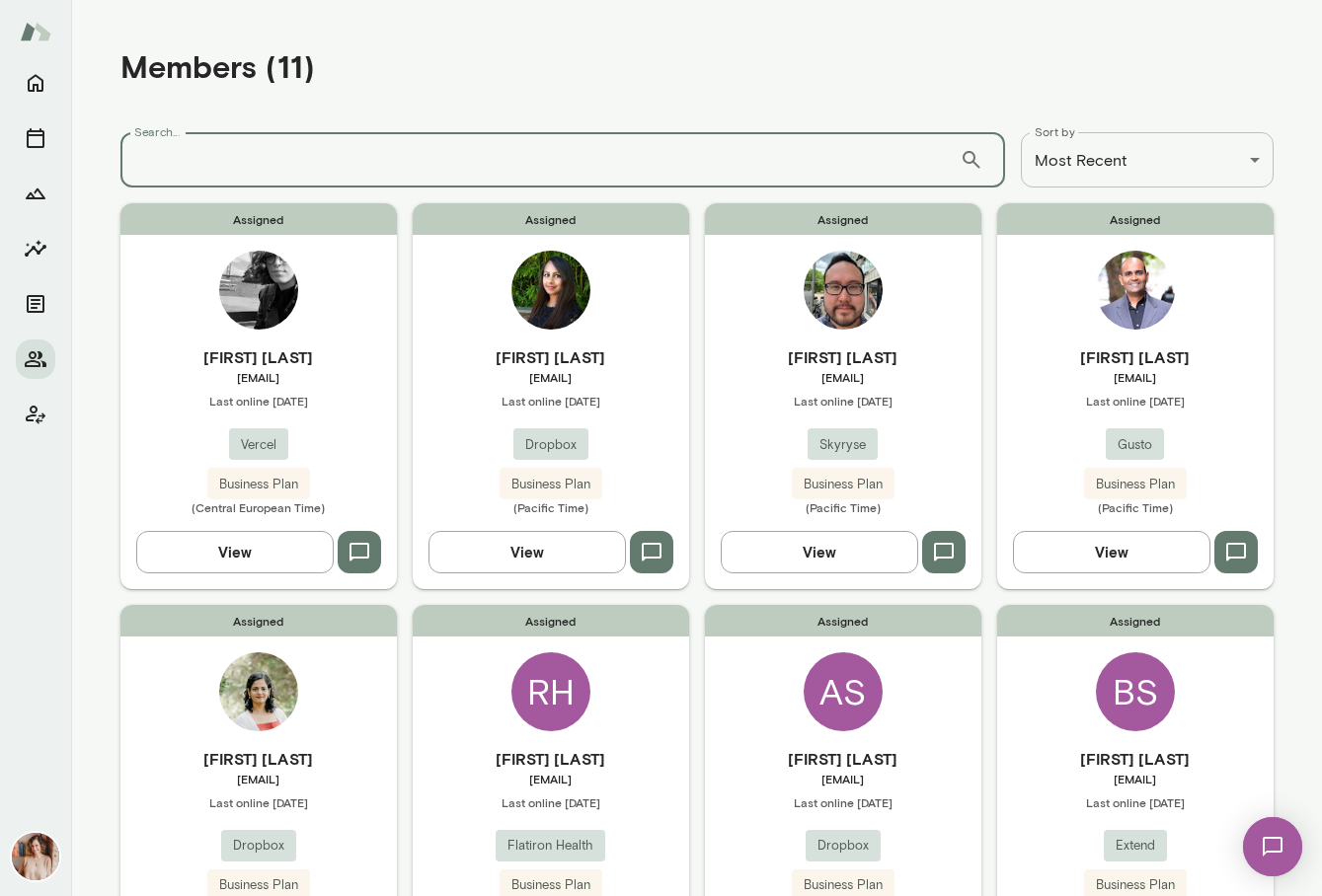 click on "Search..." at bounding box center [540, 160] 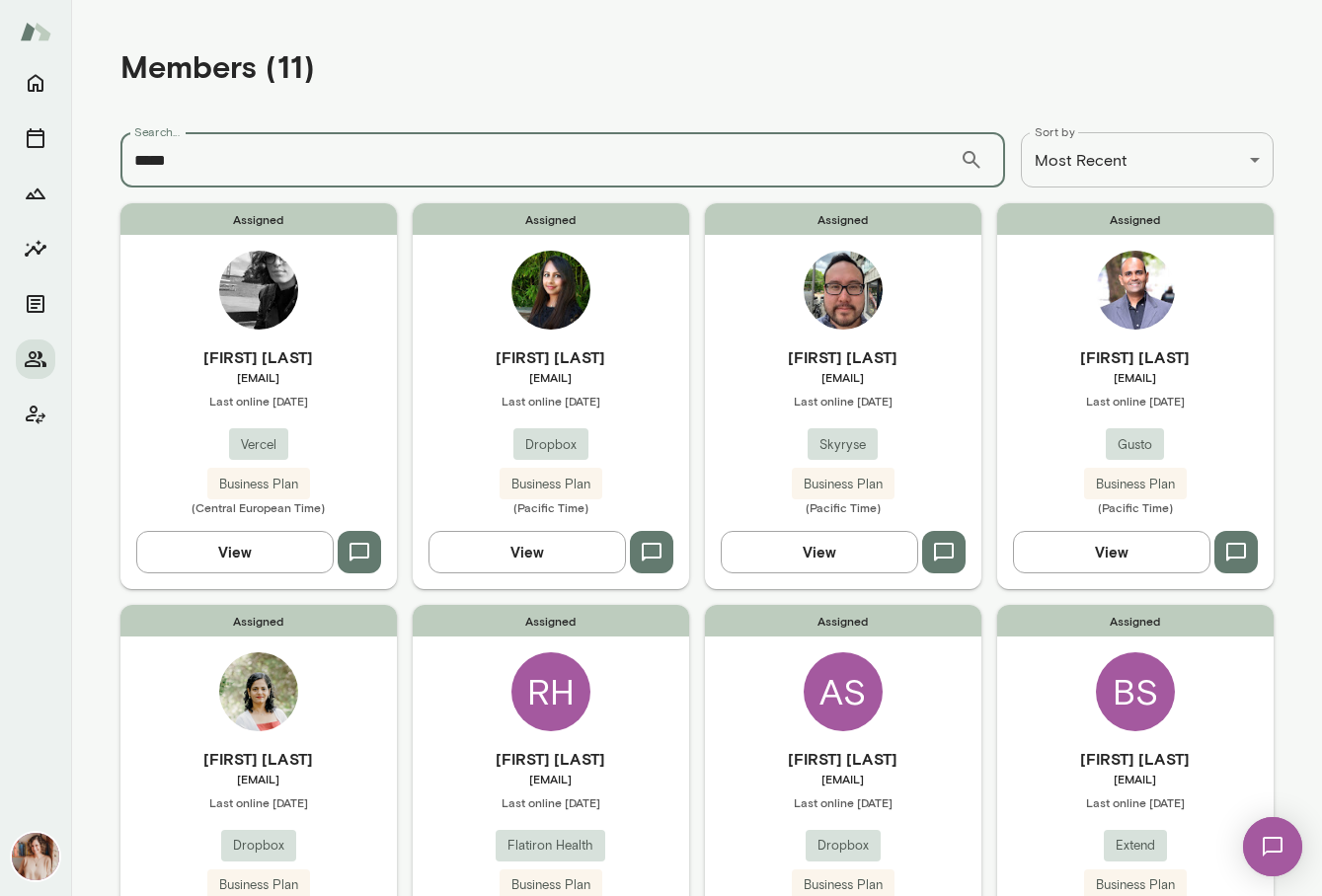 type on "****" 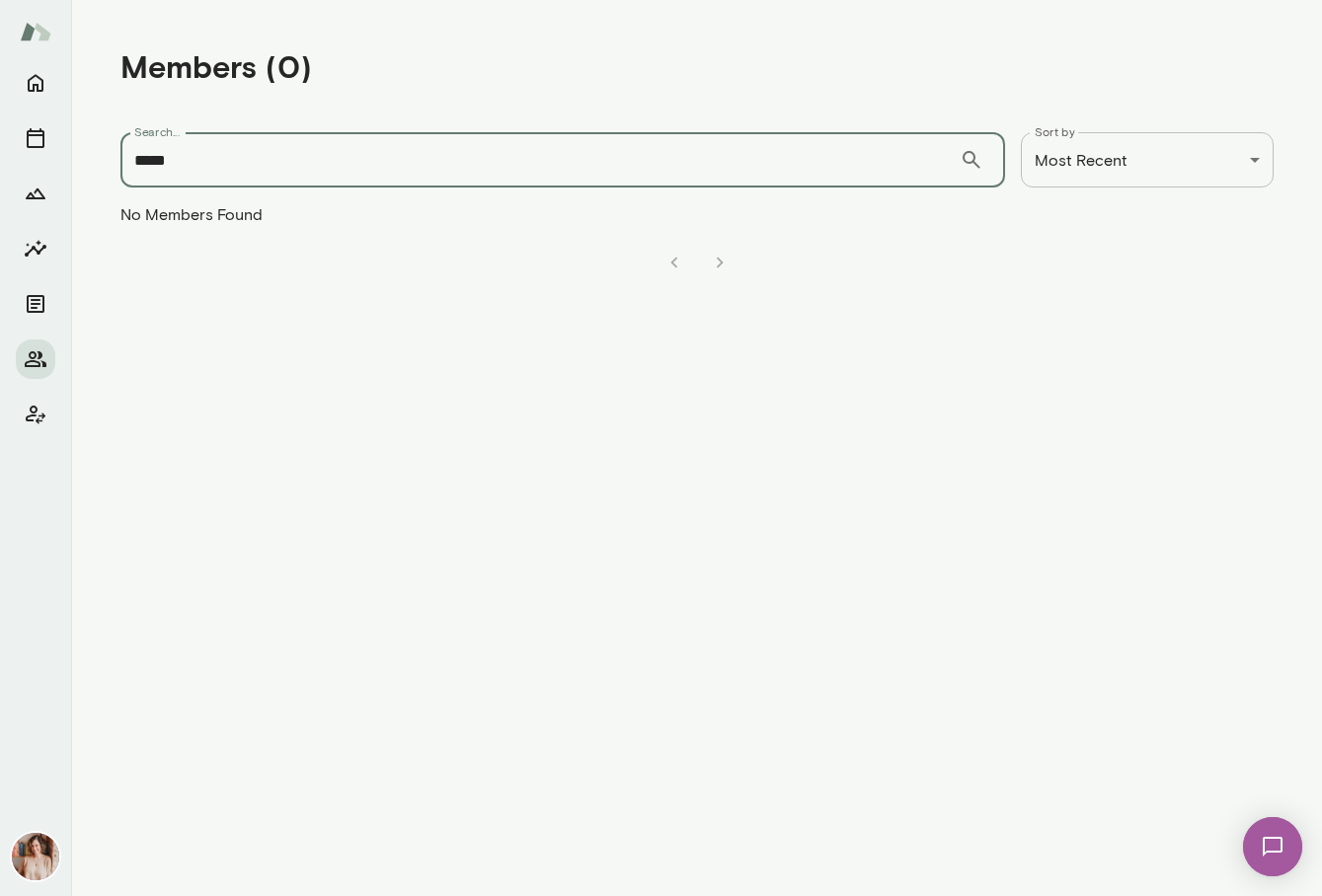 click at bounding box center (36, 480) 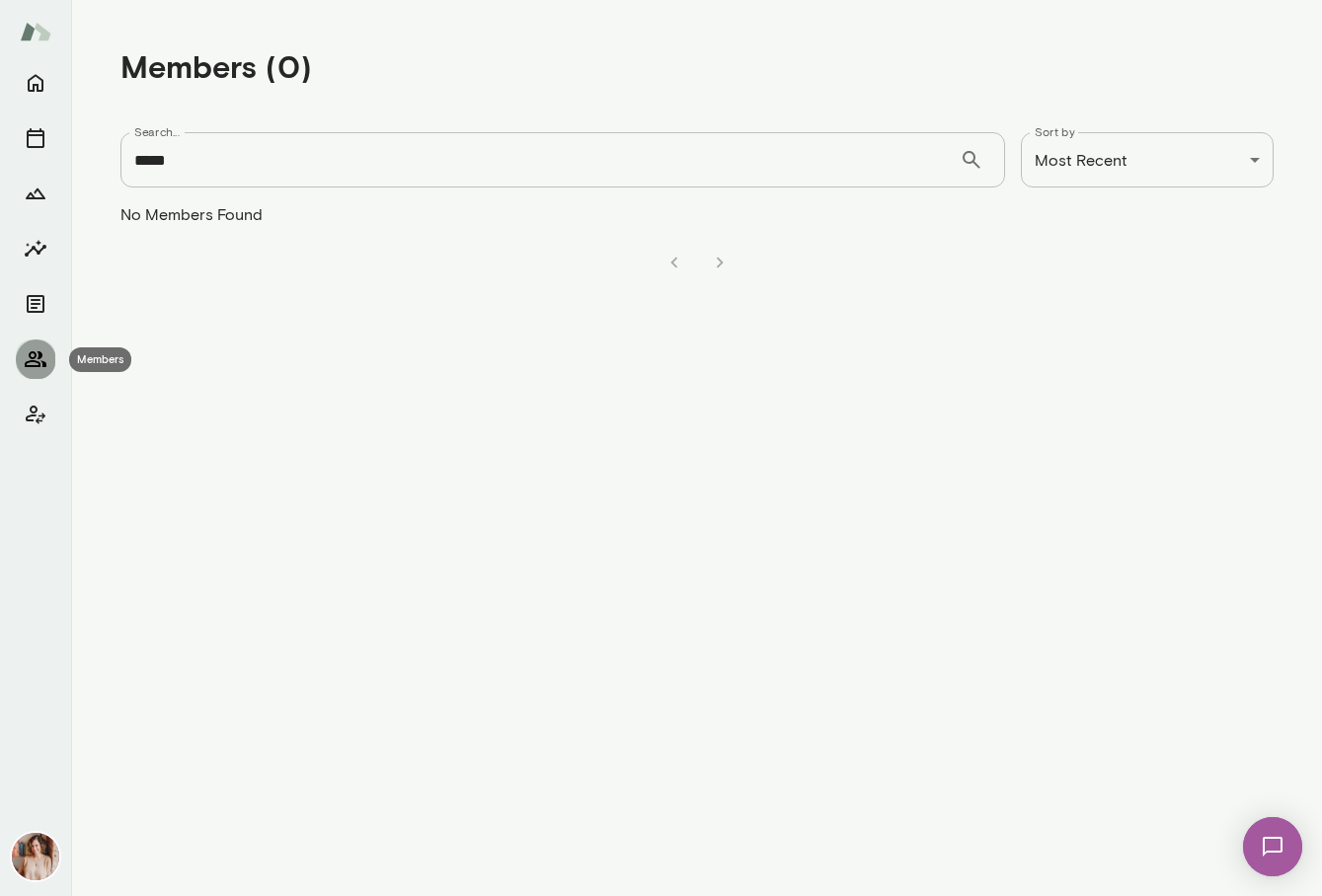 click 